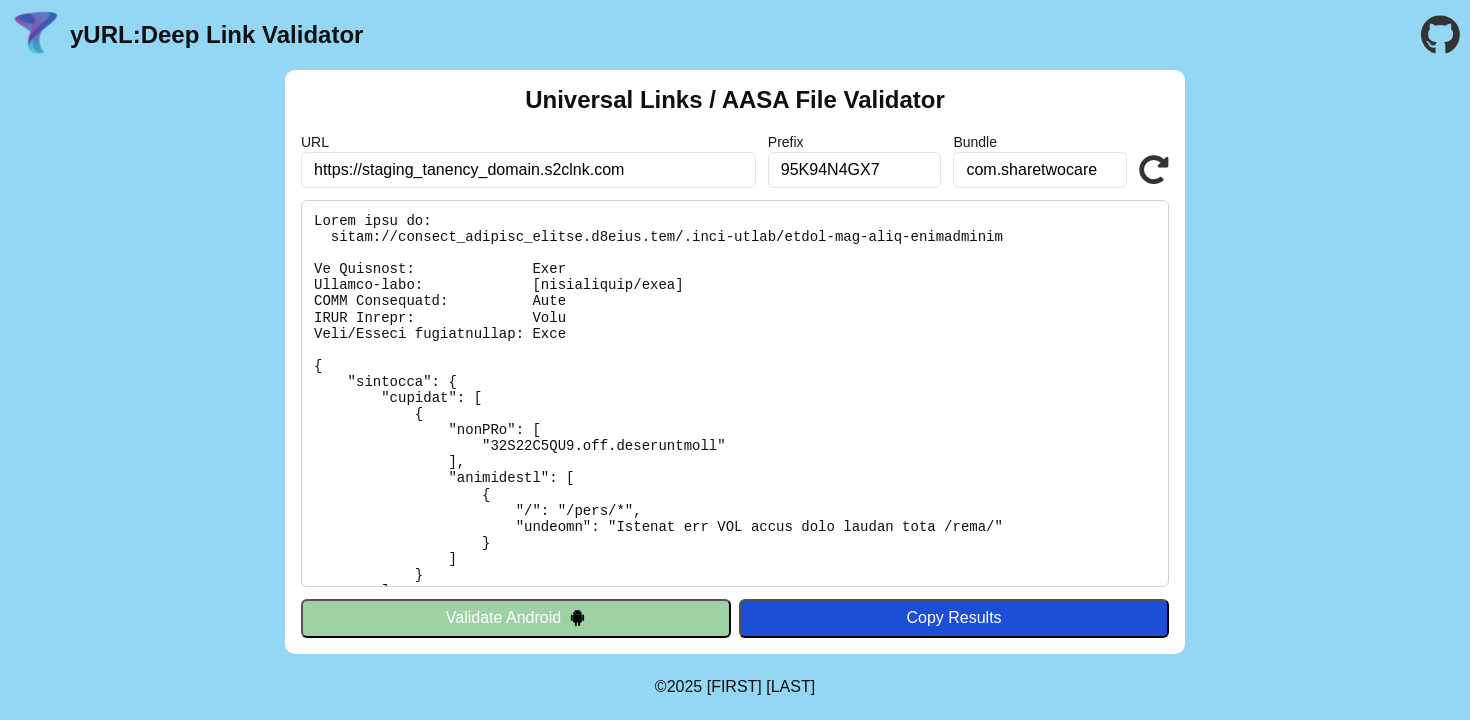 scroll, scrollTop: 0, scrollLeft: 0, axis: both 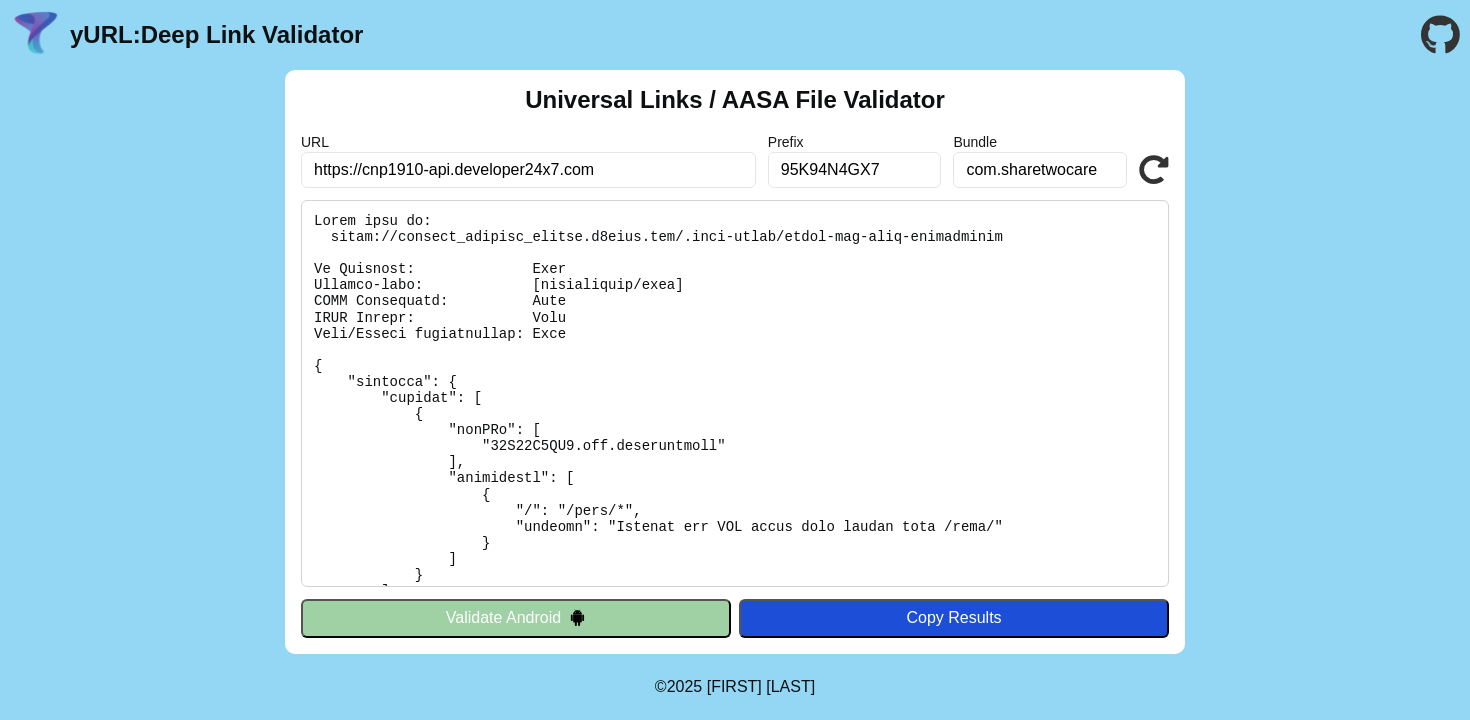 type on "https://cnp1910-api.developer24x7.com" 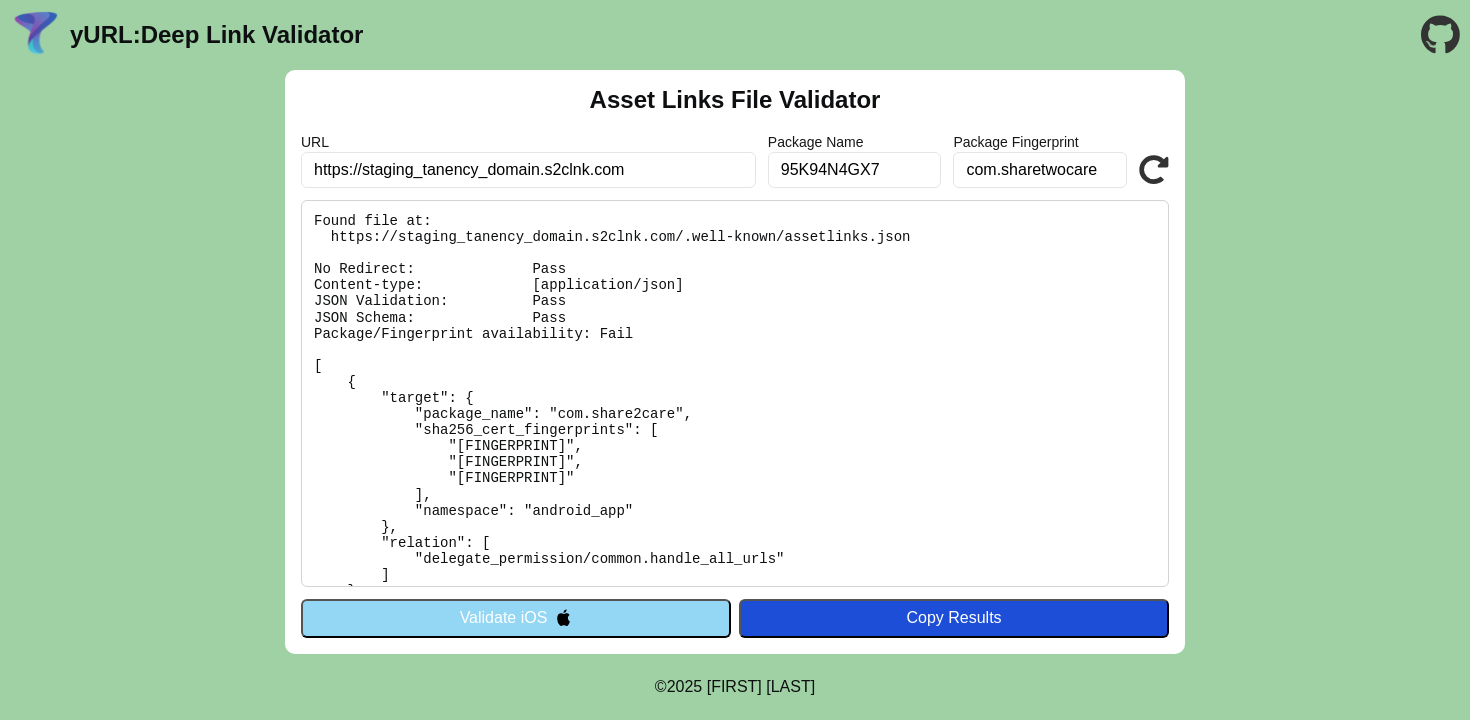 scroll, scrollTop: 0, scrollLeft: 0, axis: both 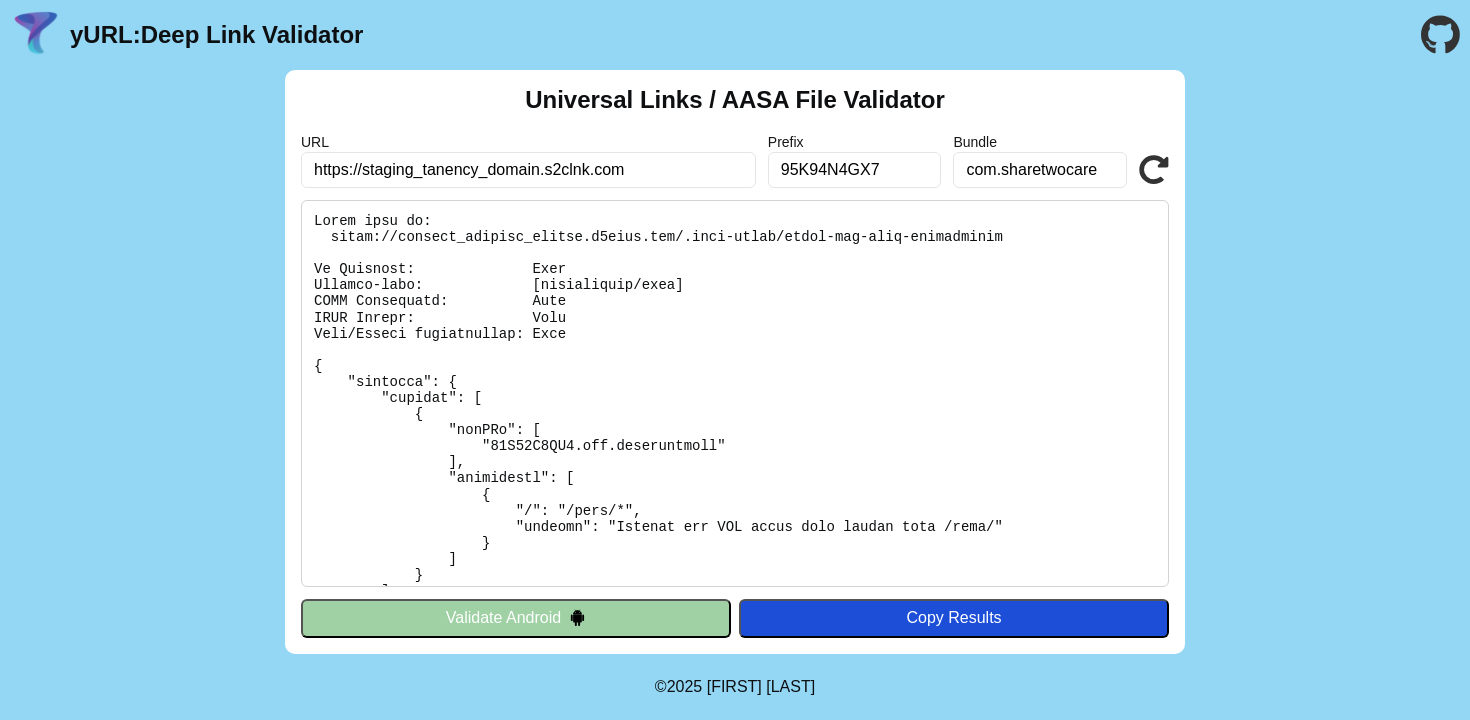 click on "Prefix" at bounding box center (855, 142) 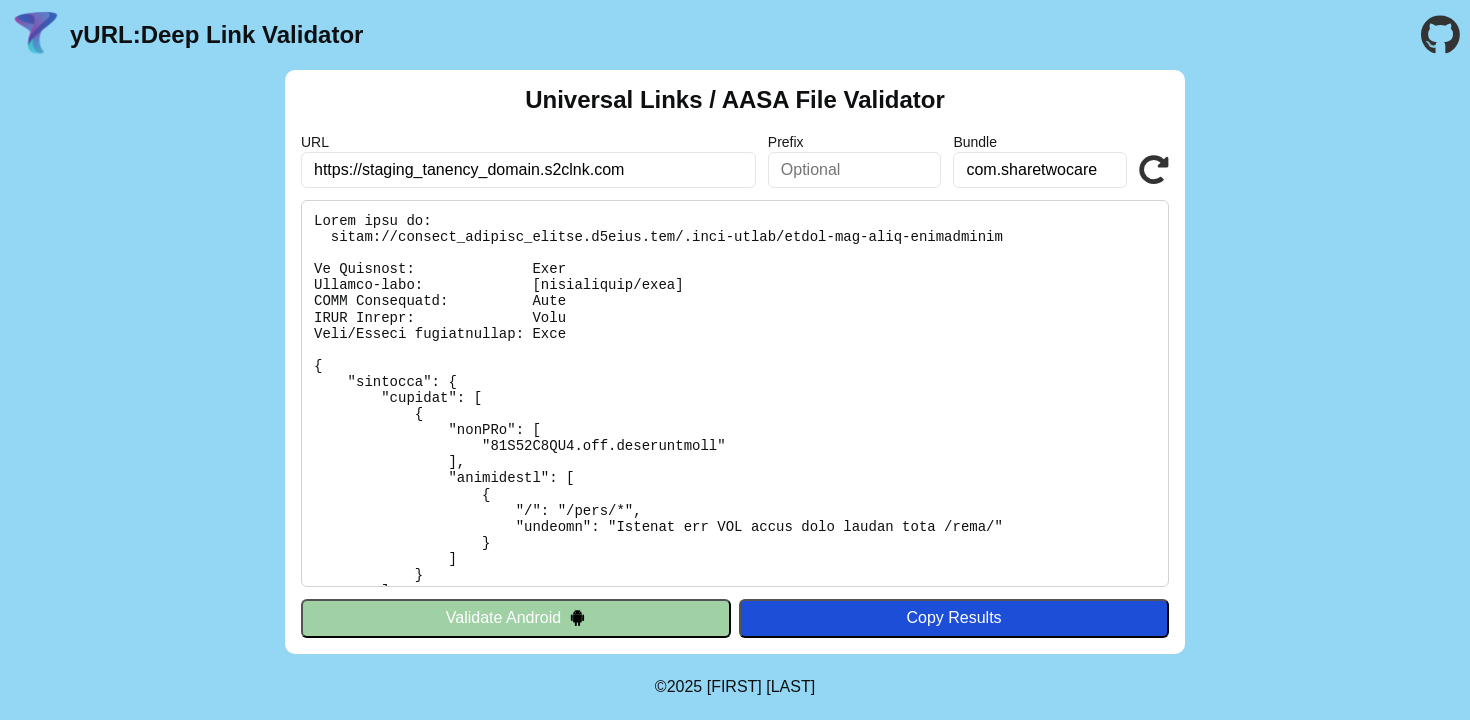 type 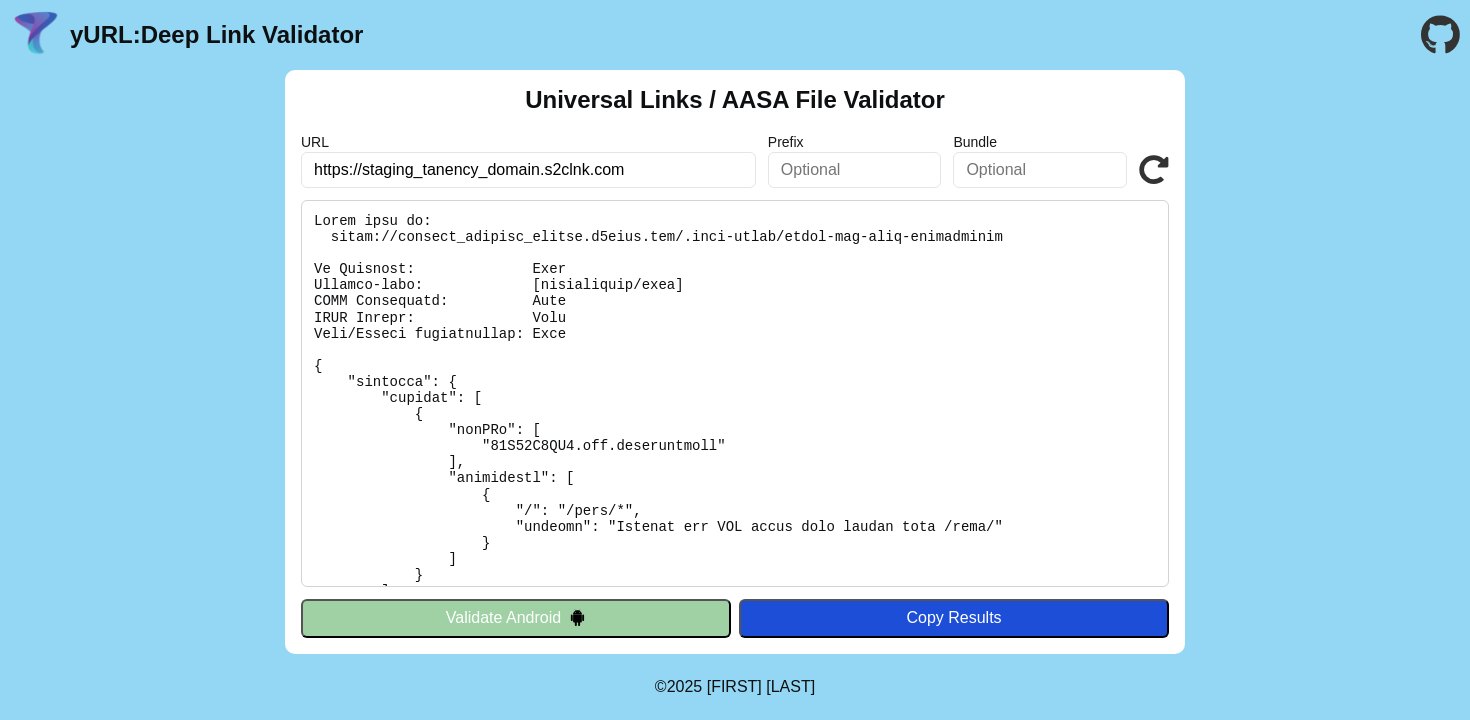 type 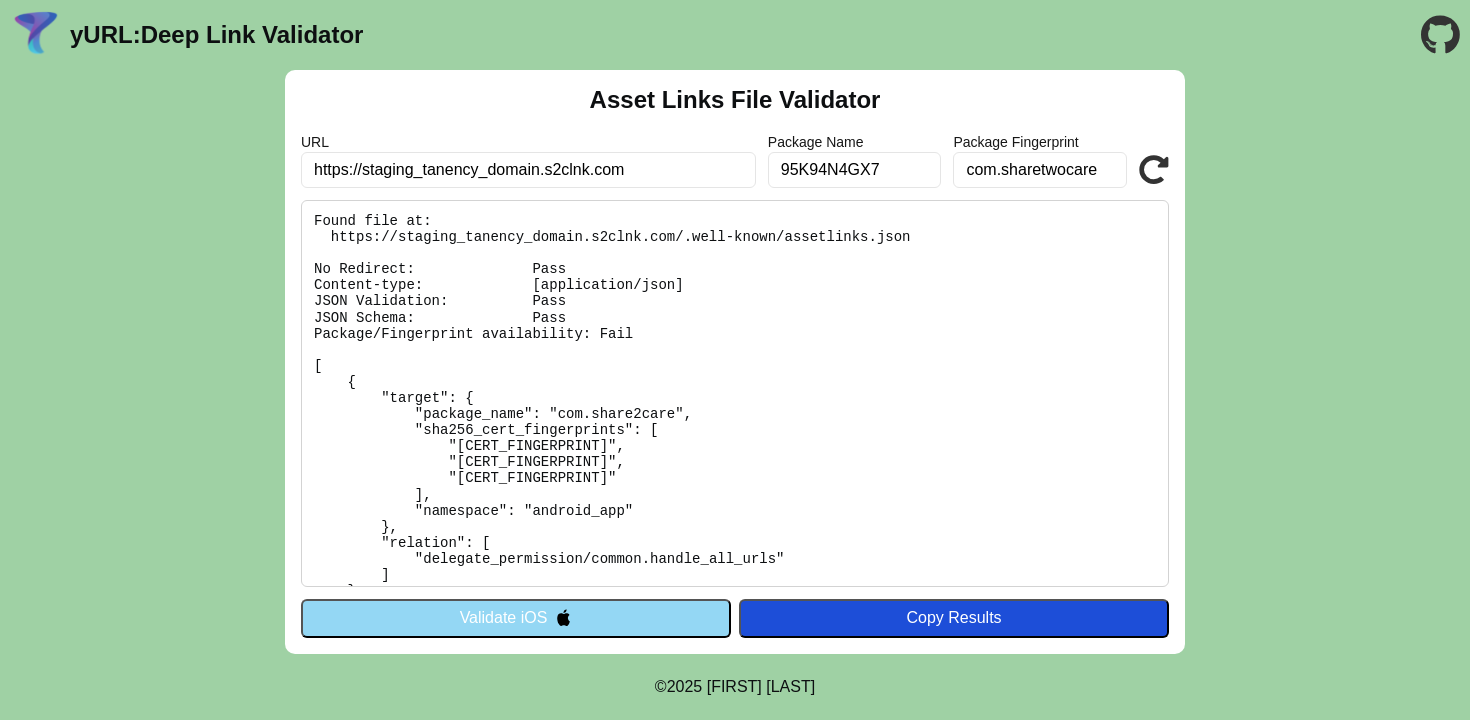 scroll, scrollTop: 0, scrollLeft: 0, axis: both 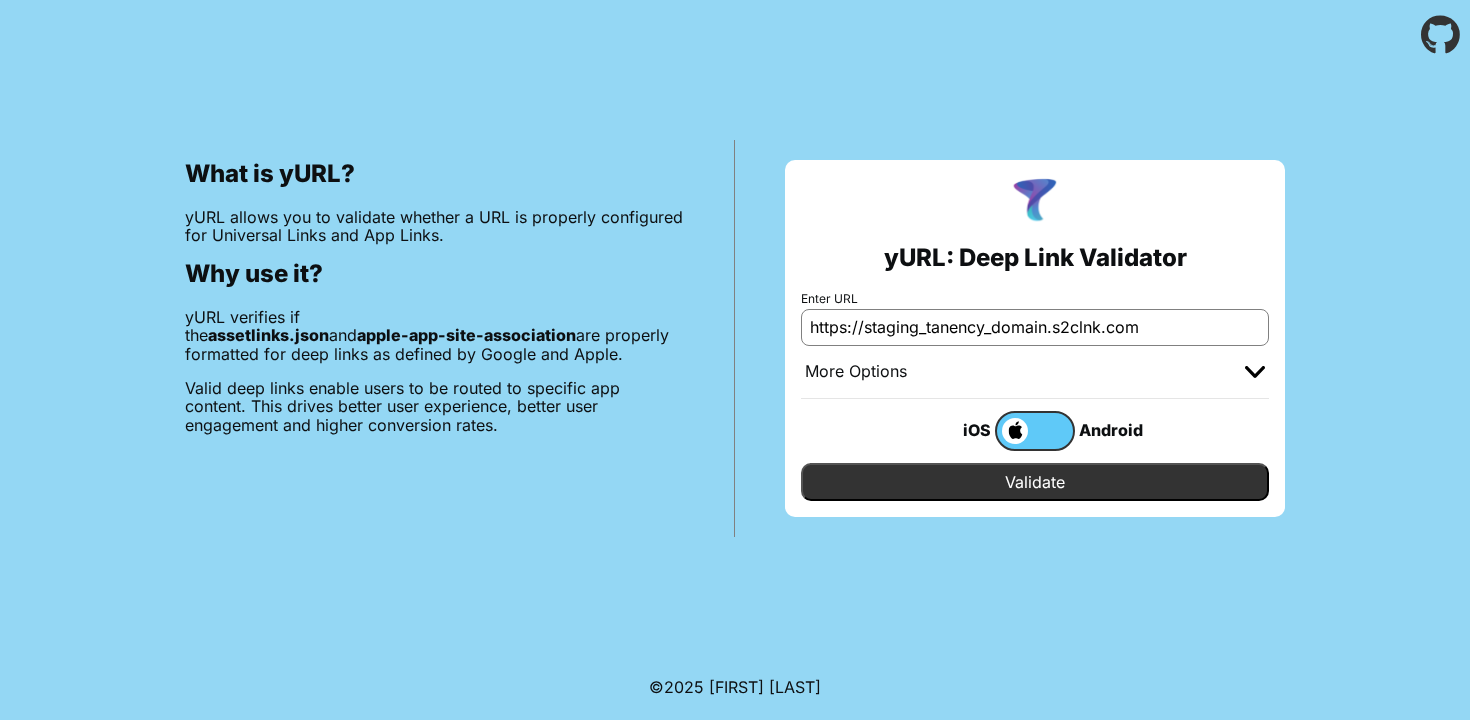 drag, startPoint x: 1179, startPoint y: 331, endPoint x: 721, endPoint y: 334, distance: 458.00983 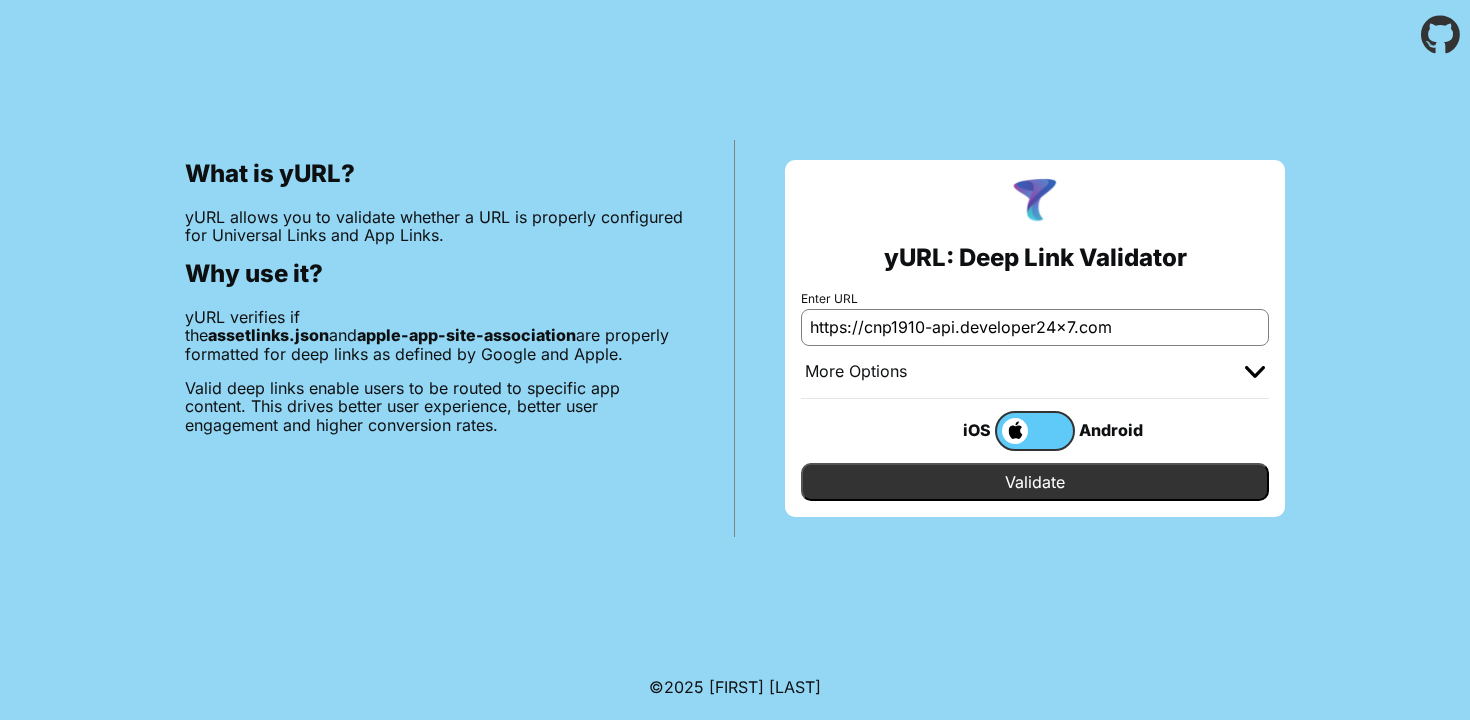 type on "https://cnp1910-api.developer24x7.com" 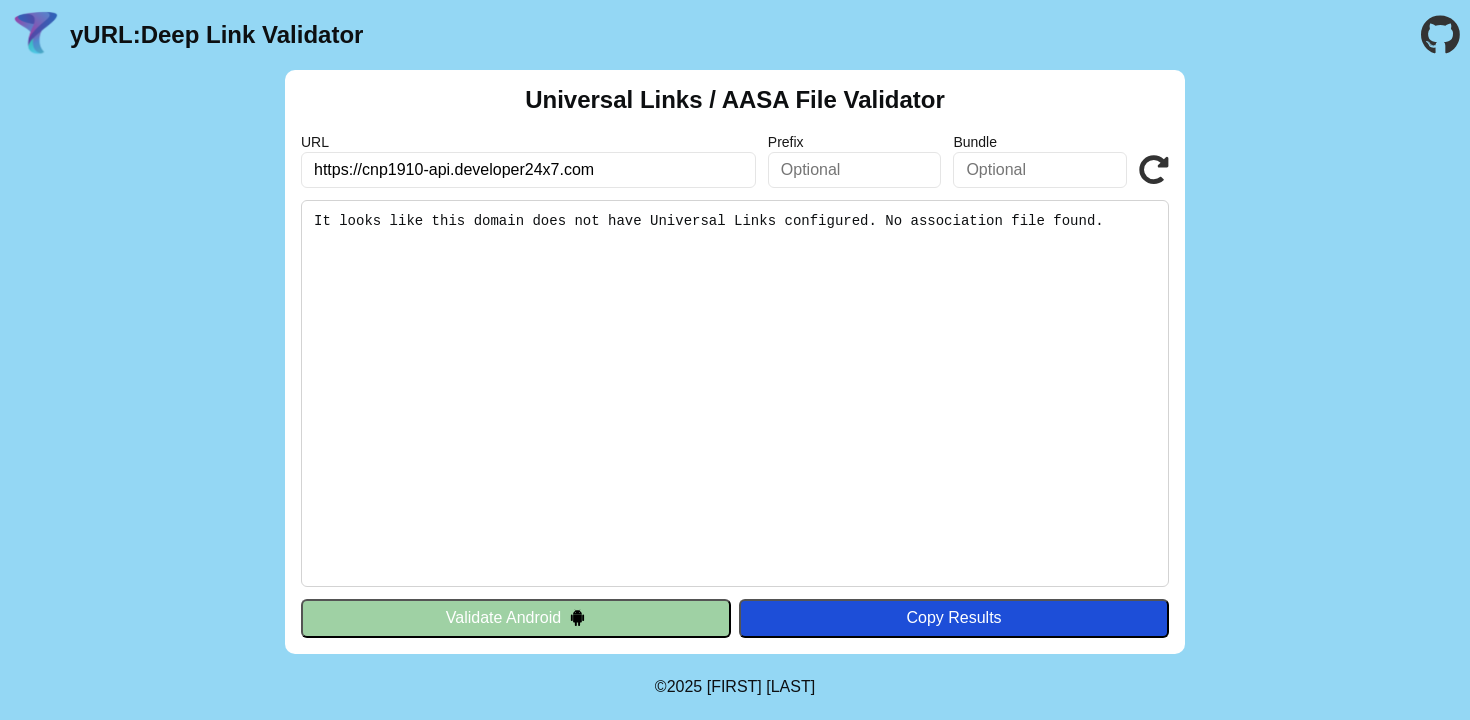 scroll, scrollTop: 0, scrollLeft: 0, axis: both 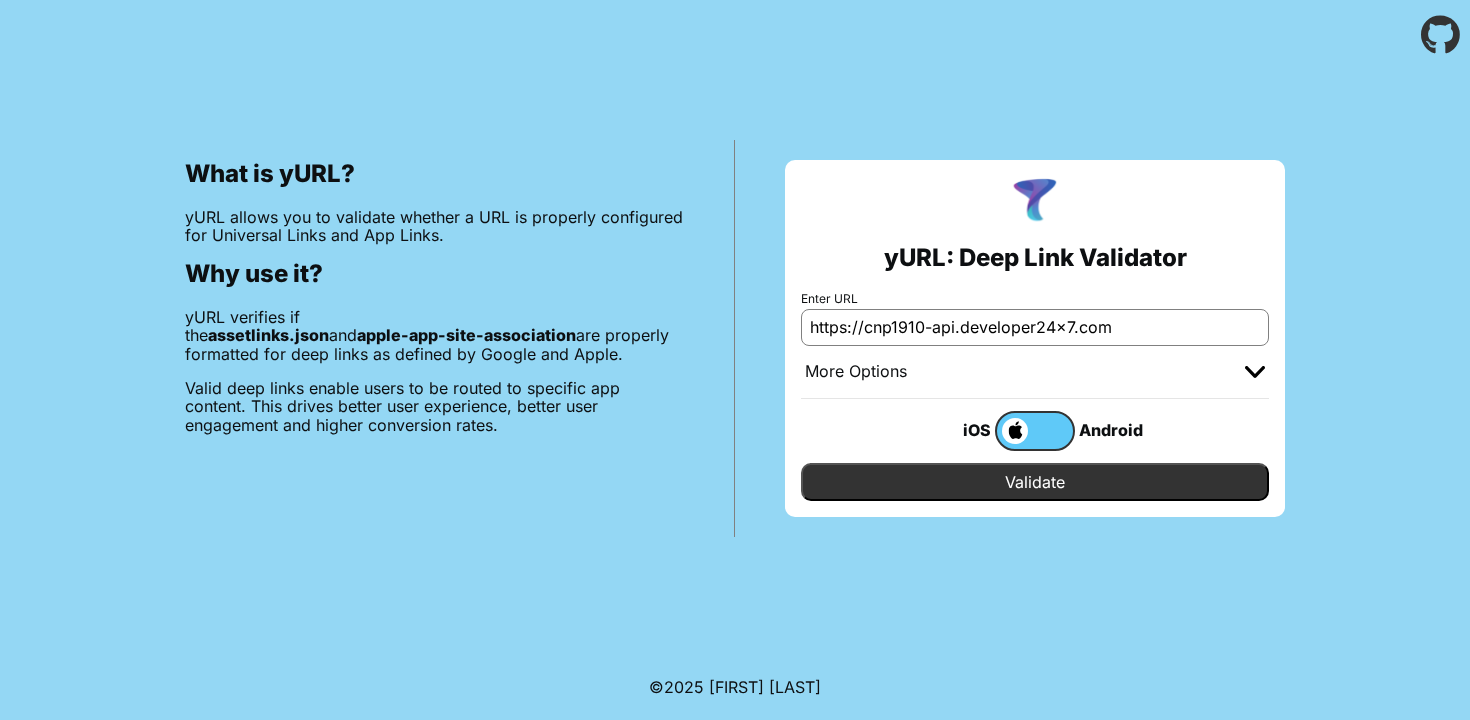 drag, startPoint x: 1147, startPoint y: 331, endPoint x: 795, endPoint y: 328, distance: 352.0128 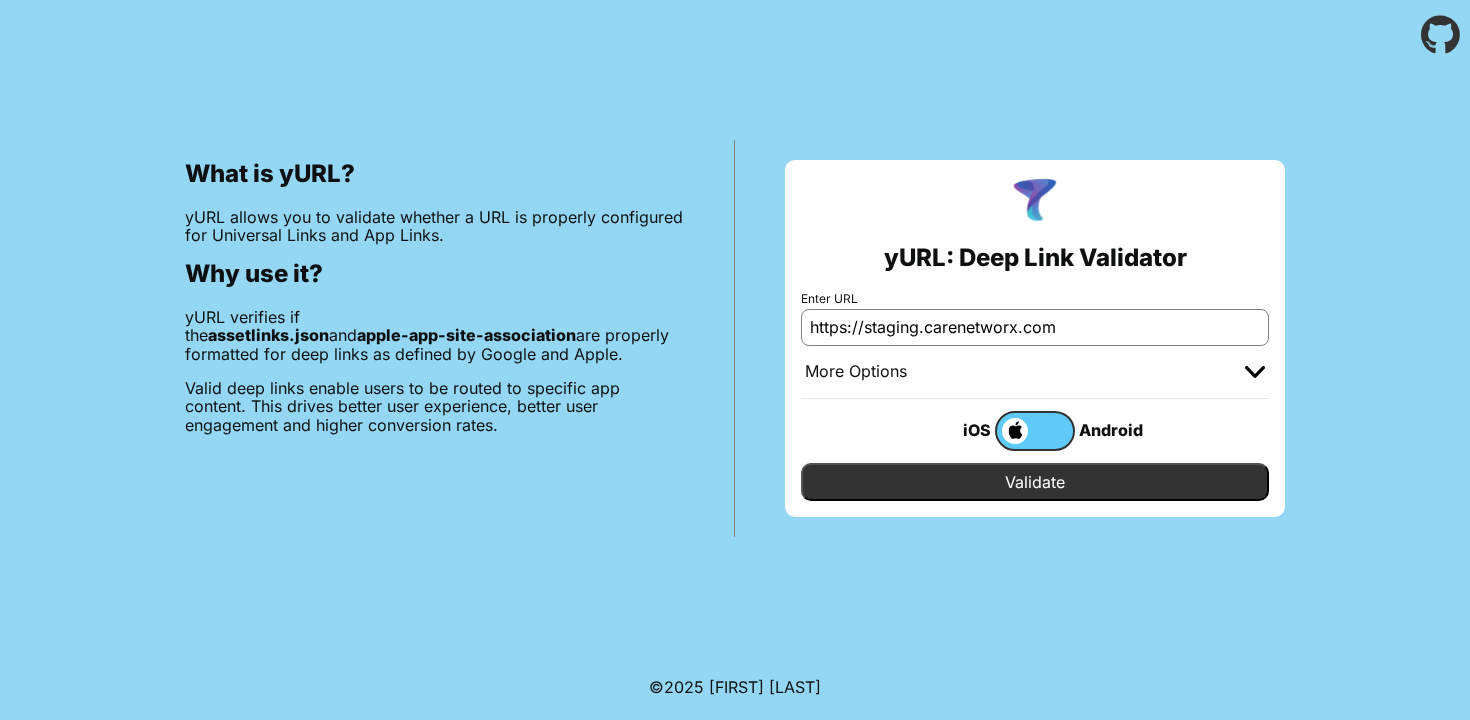 drag, startPoint x: 863, startPoint y: 331, endPoint x: 1205, endPoint y: 331, distance: 342 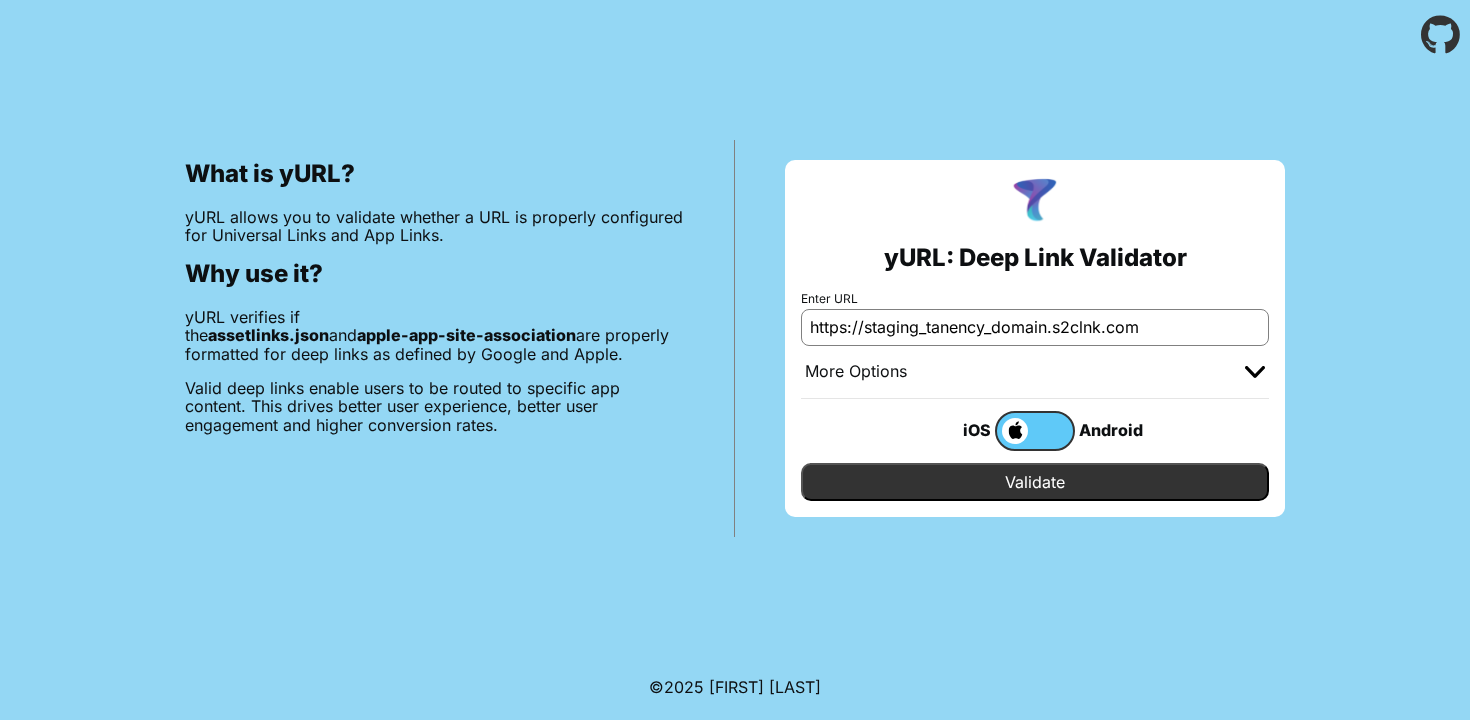type on "https://staging_tanency_domain.s2clnk.com" 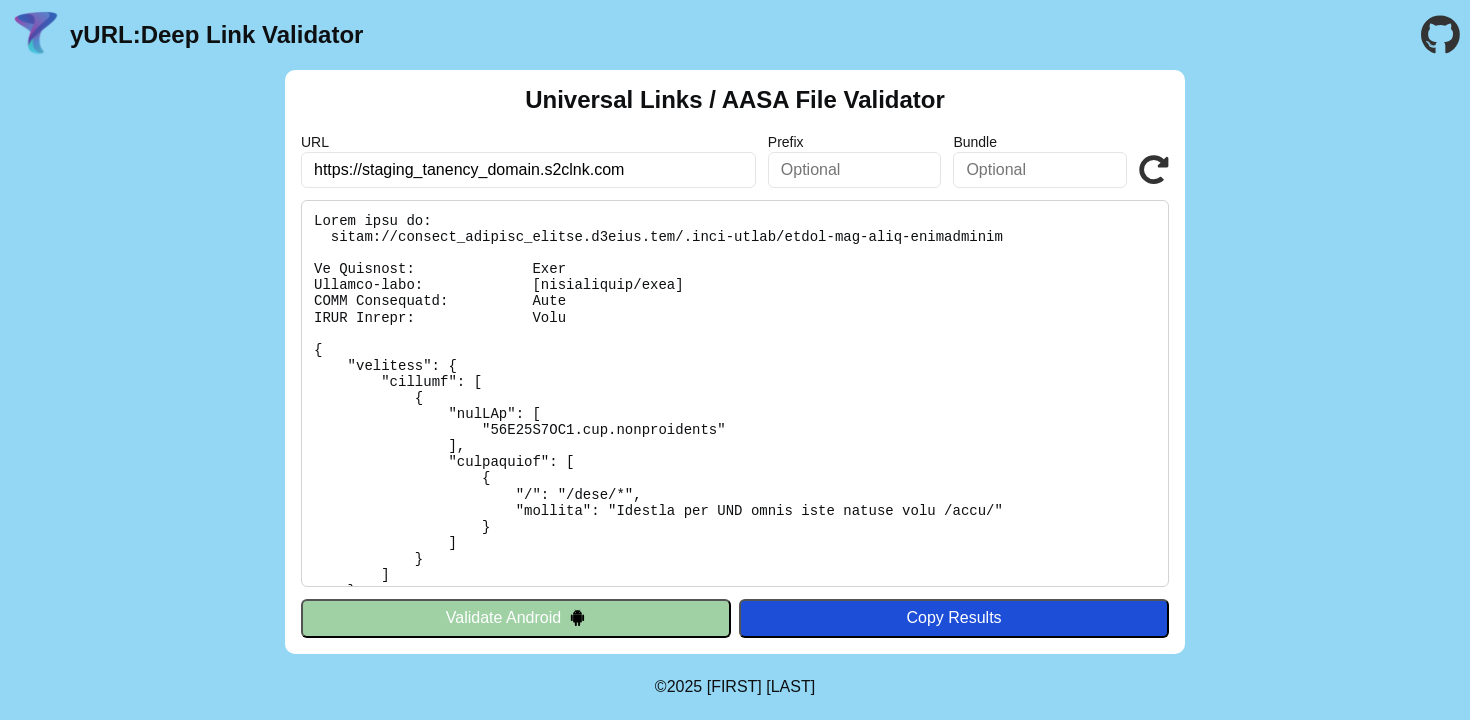 scroll, scrollTop: 0, scrollLeft: 0, axis: both 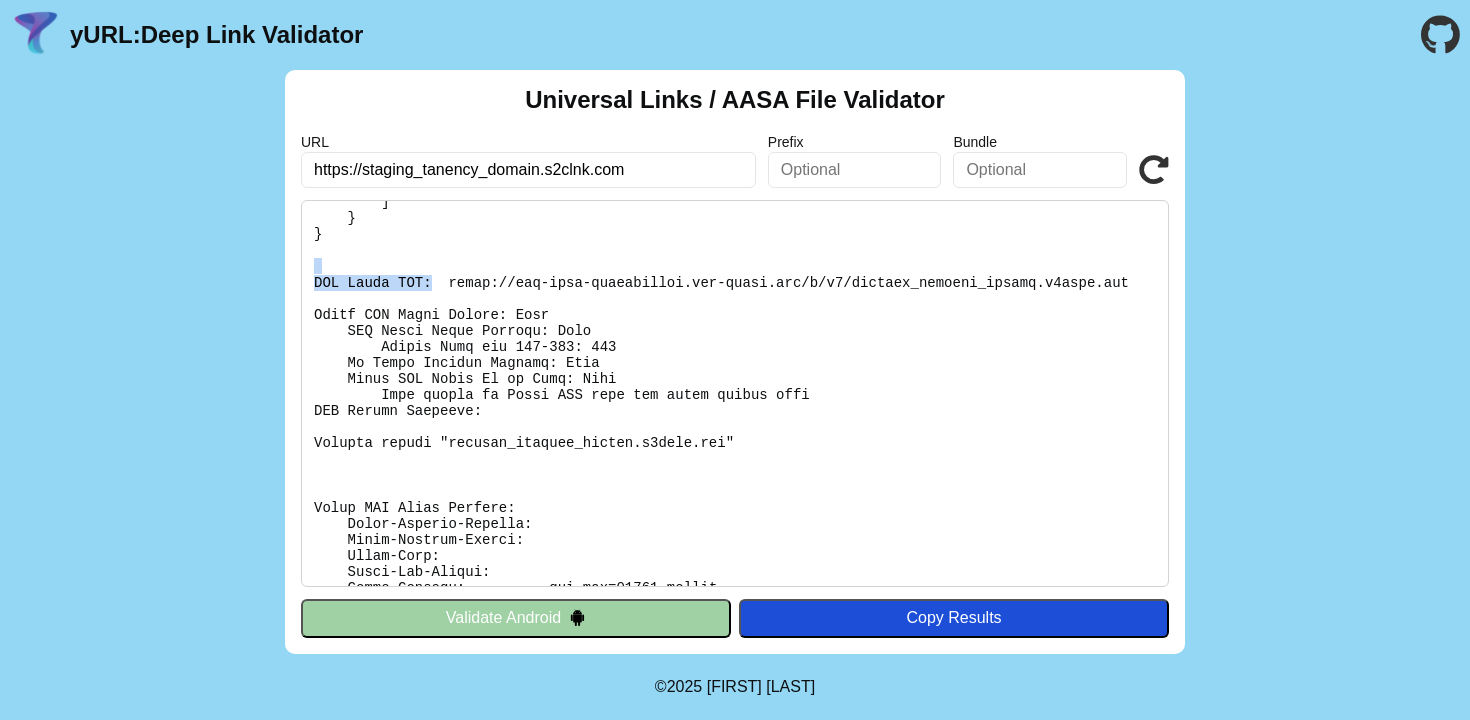 drag, startPoint x: 435, startPoint y: 277, endPoint x: 300, endPoint y: 262, distance: 135.83078 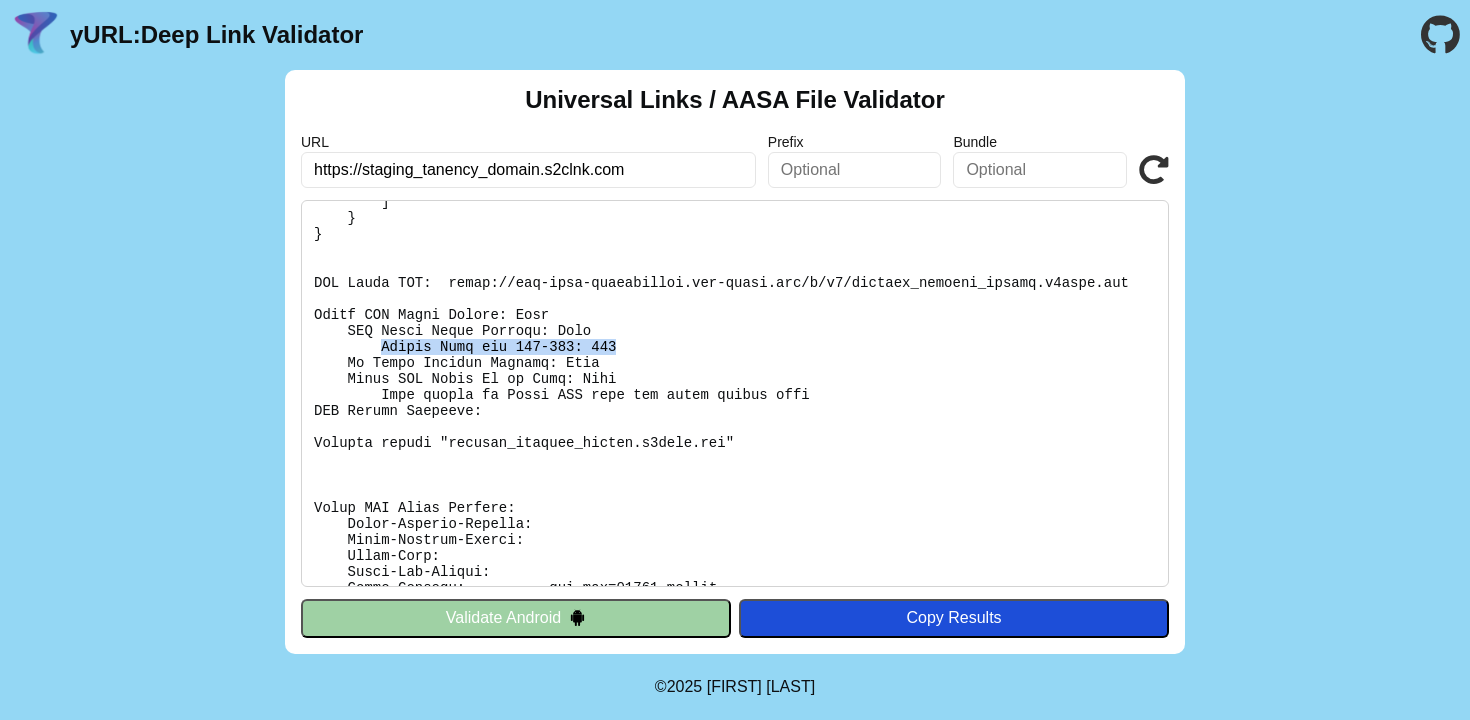 drag, startPoint x: 669, startPoint y: 342, endPoint x: 367, endPoint y: 348, distance: 302.0596 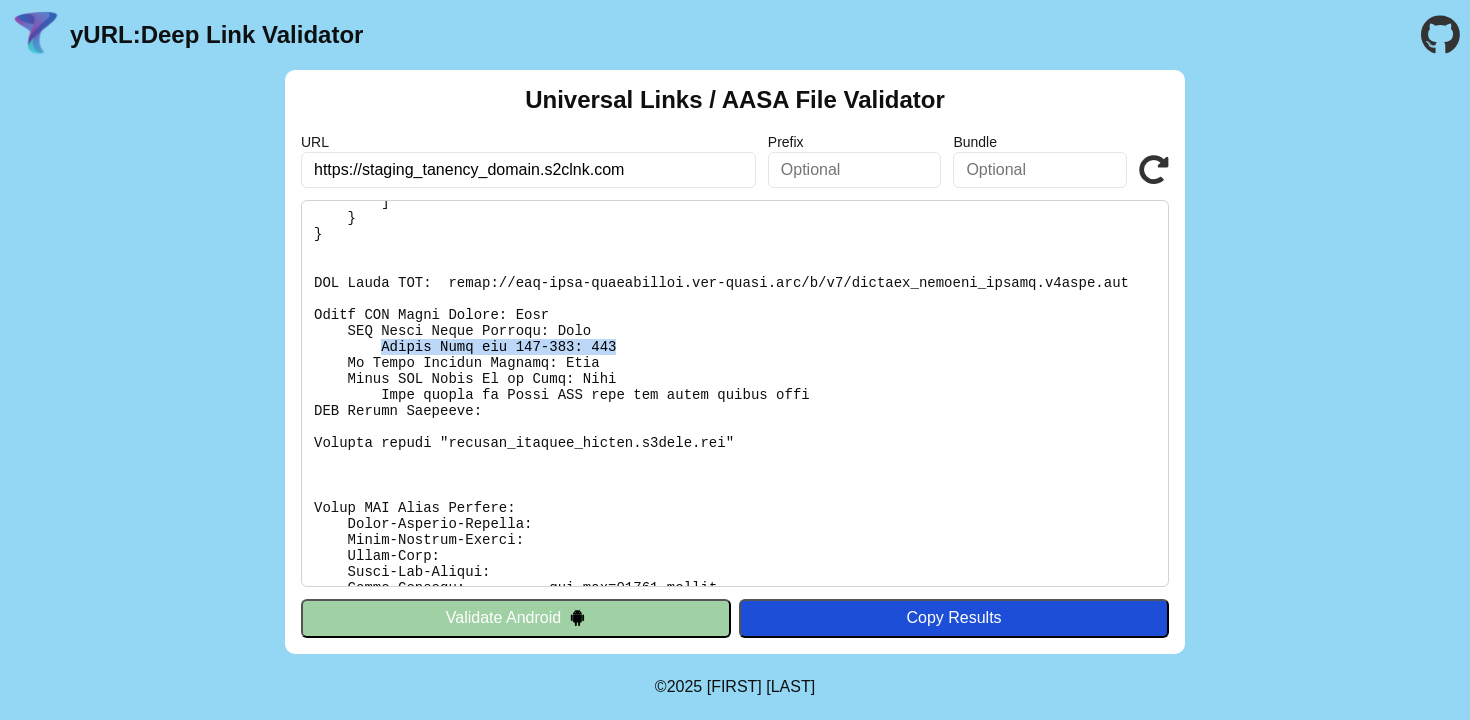 click at bounding box center [735, 393] 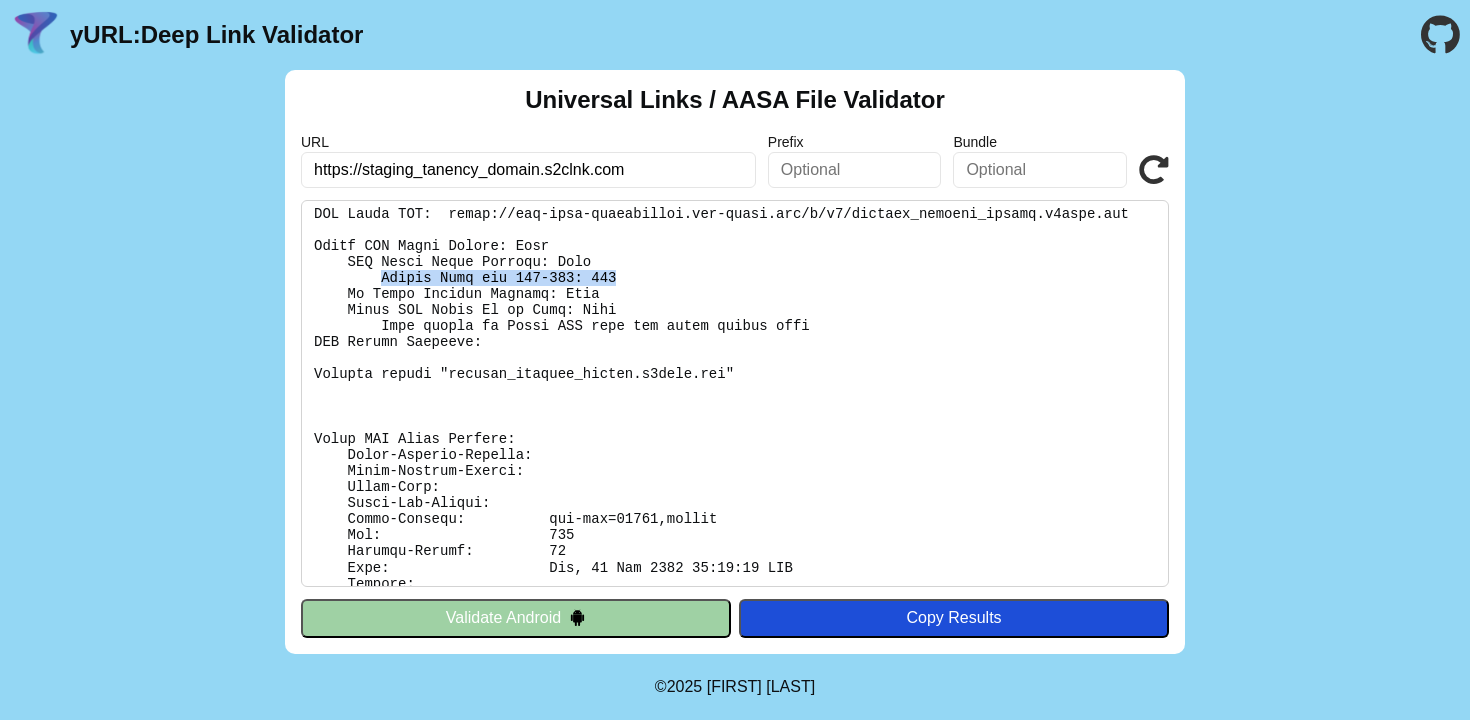 scroll, scrollTop: 343, scrollLeft: 0, axis: vertical 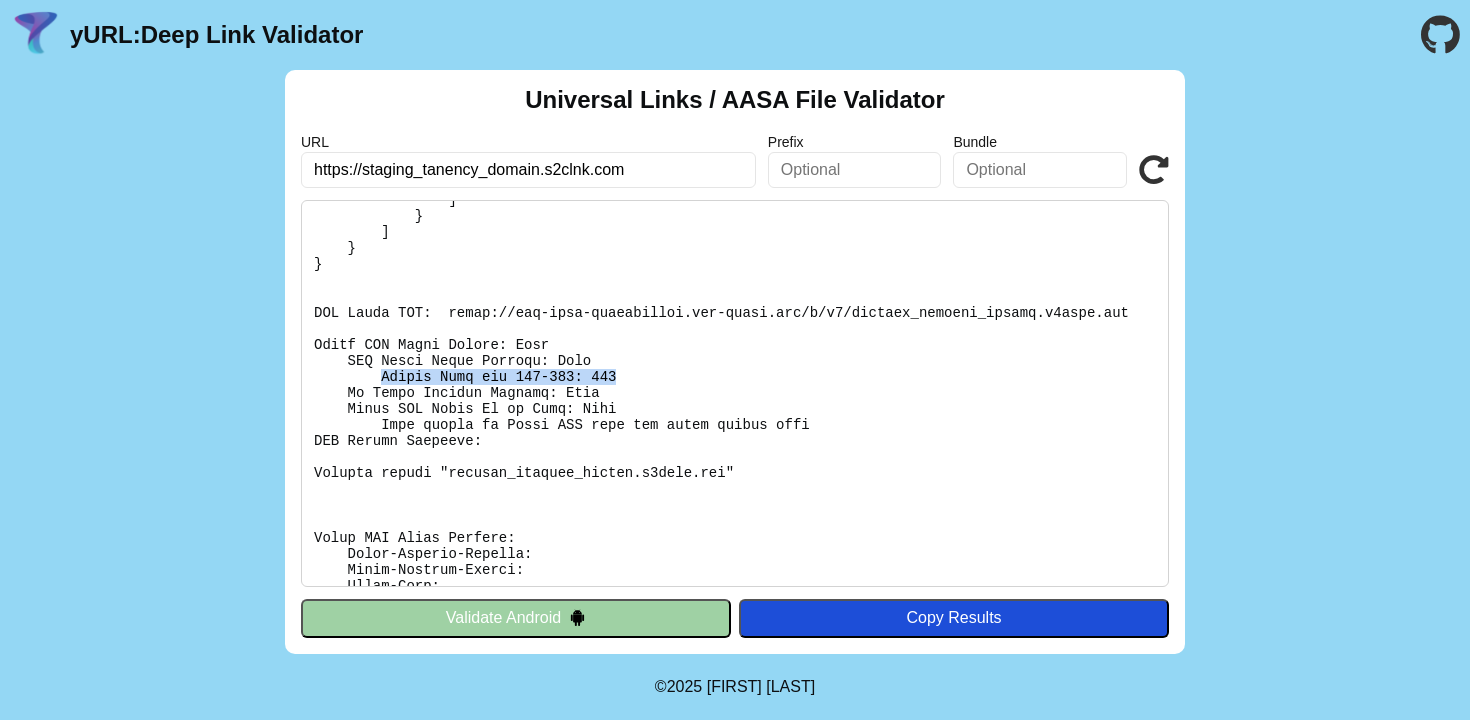 click at bounding box center [735, 393] 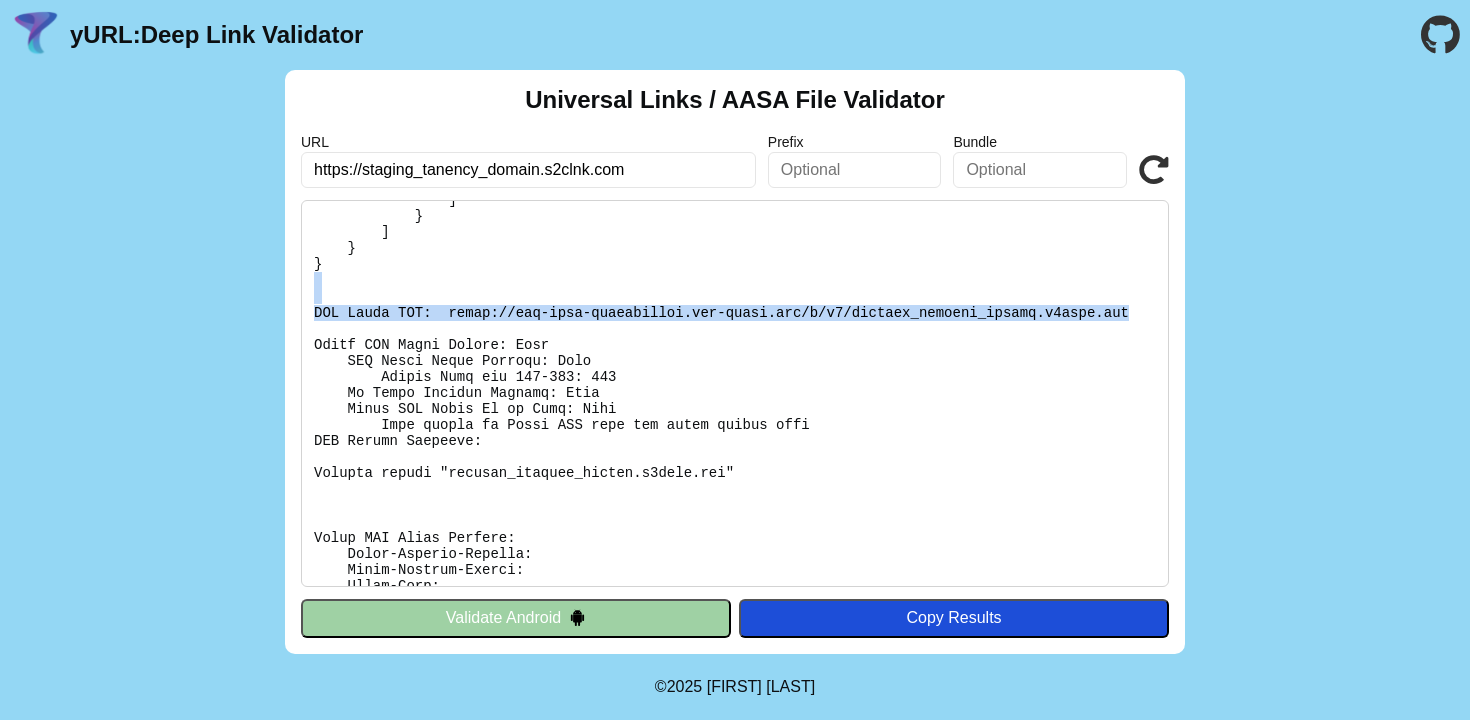 drag, startPoint x: 994, startPoint y: 313, endPoint x: 282, endPoint y: 277, distance: 712.90955 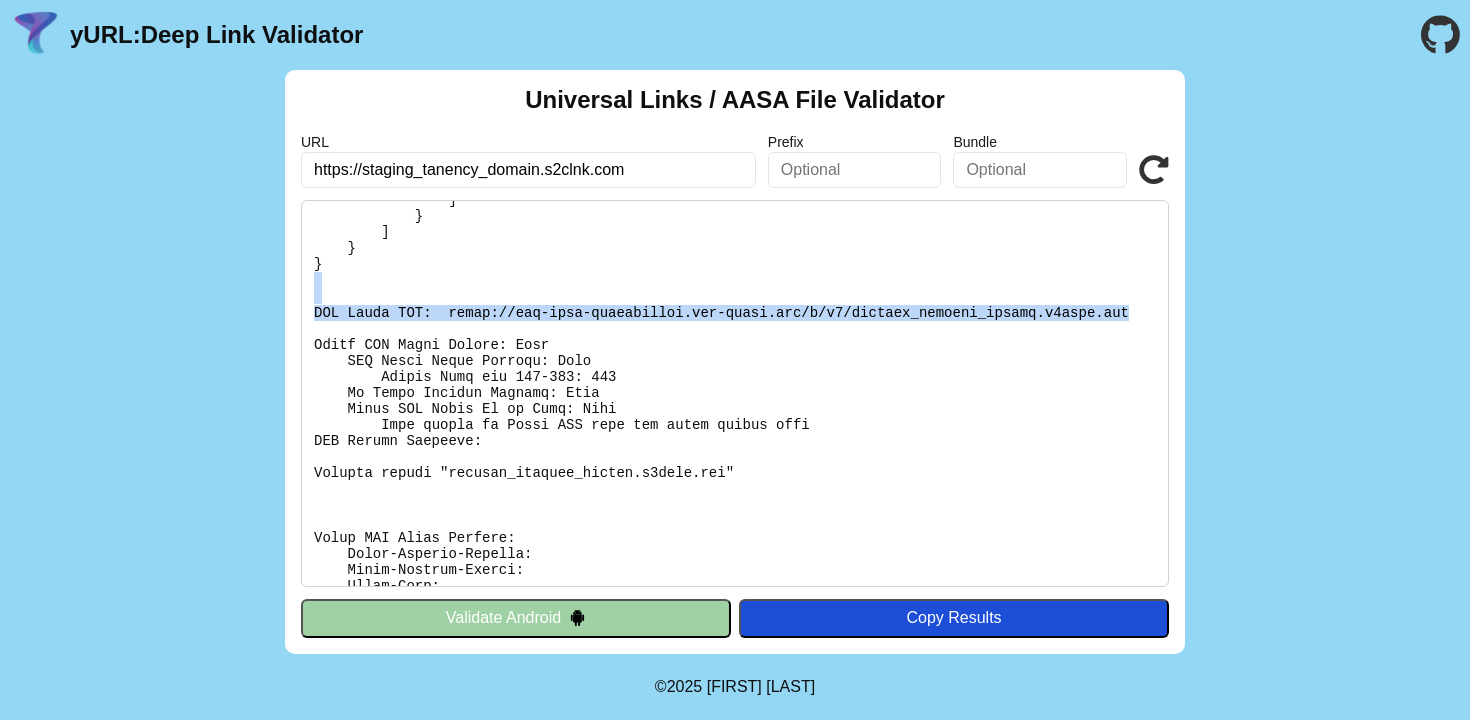 click on "Universal Links / AASA File Validator
URL
https://staging_tanency_domain.s2clnk.com
Prefix
Bundle
Validate
Validate Android
Copy Results" at bounding box center (735, 362) 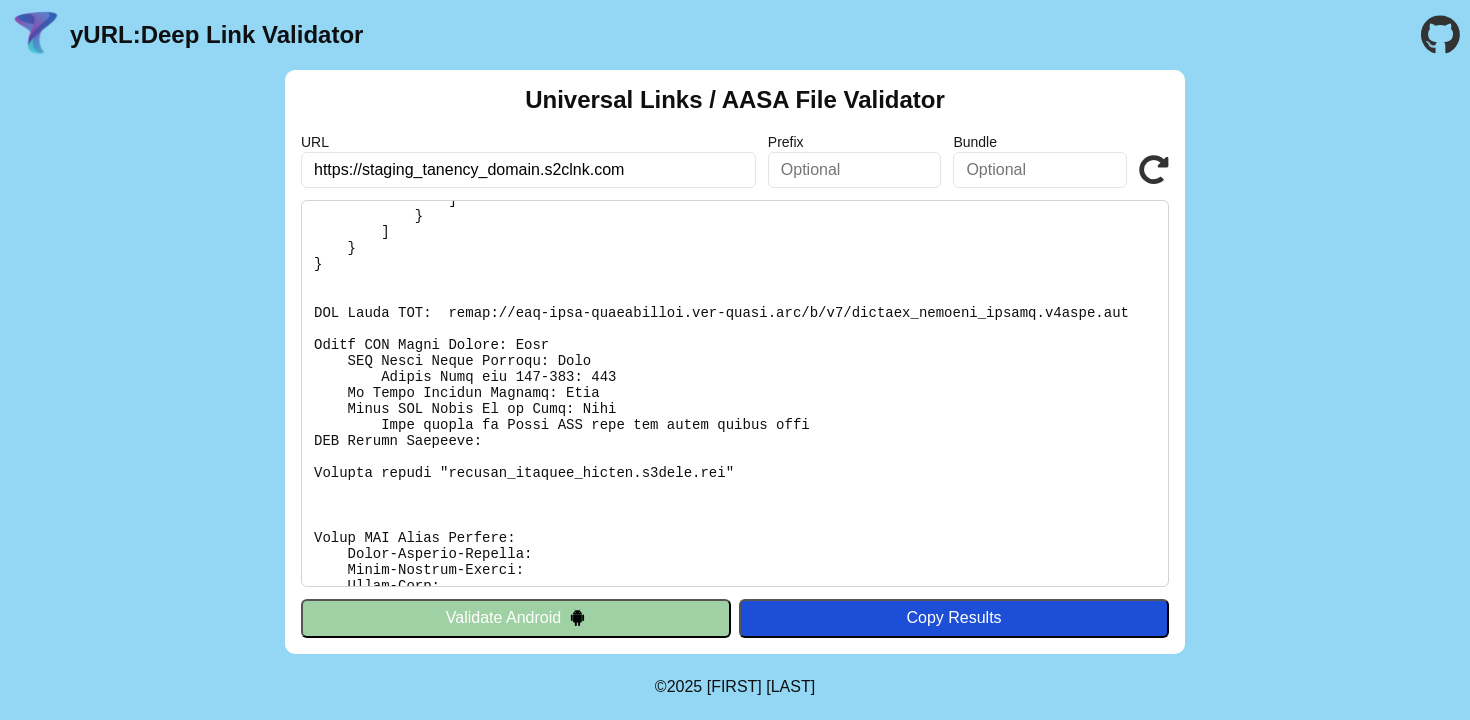 click at bounding box center (735, 393) 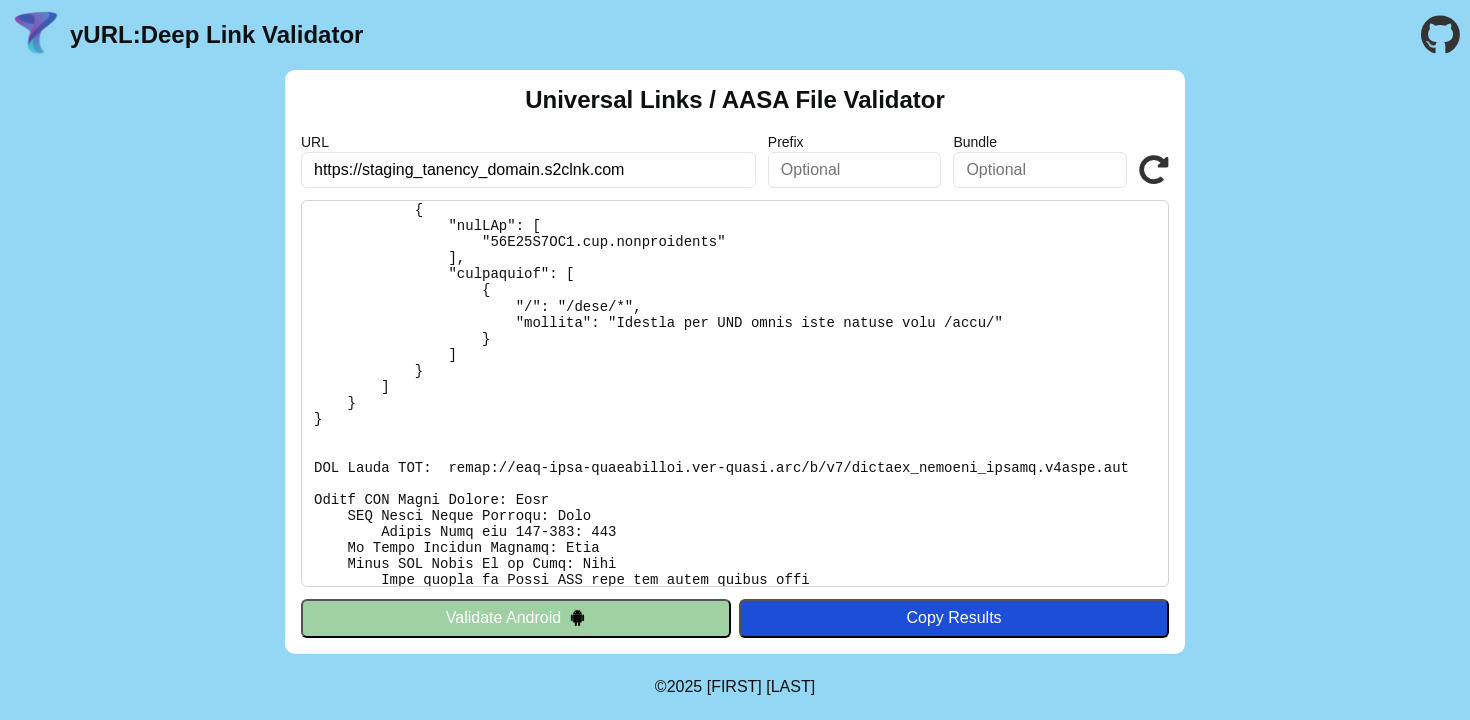 scroll, scrollTop: 0, scrollLeft: 0, axis: both 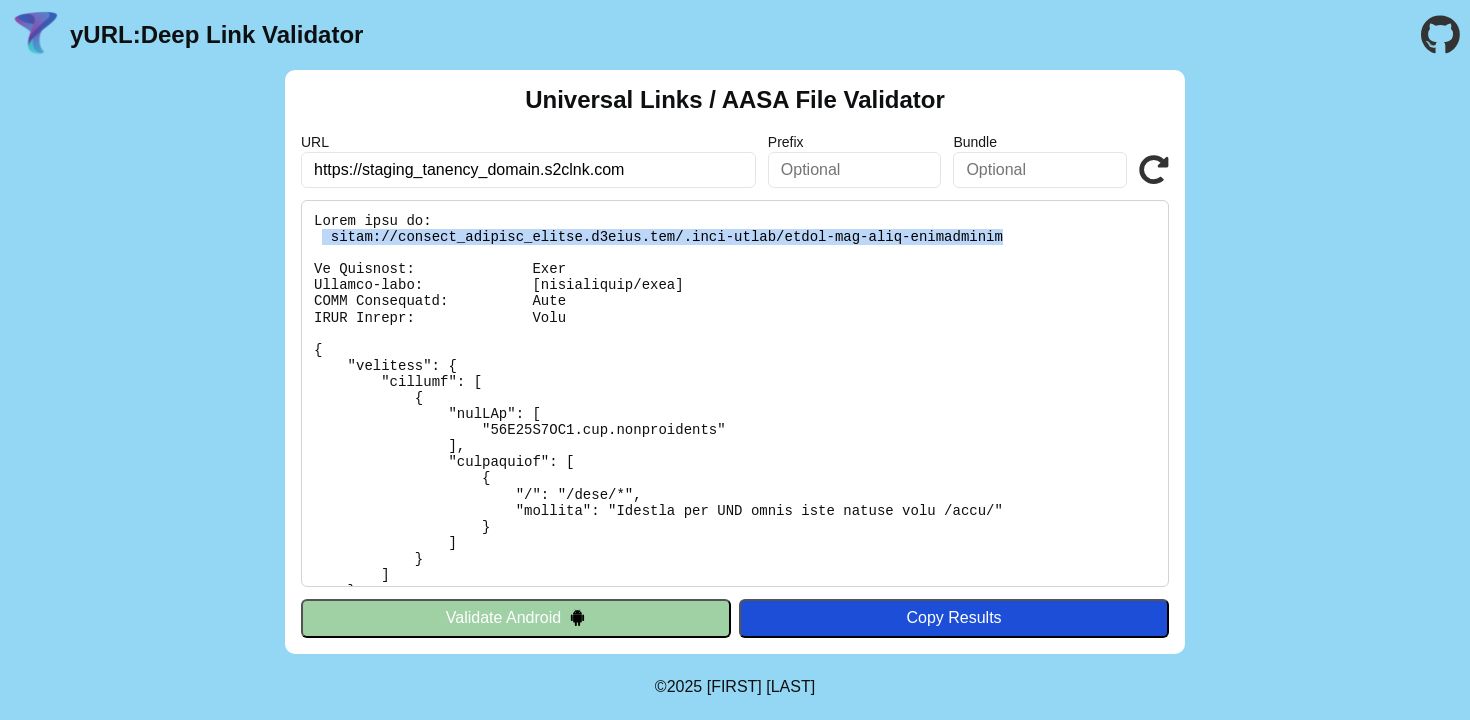 drag, startPoint x: 1013, startPoint y: 239, endPoint x: 325, endPoint y: 236, distance: 688.00653 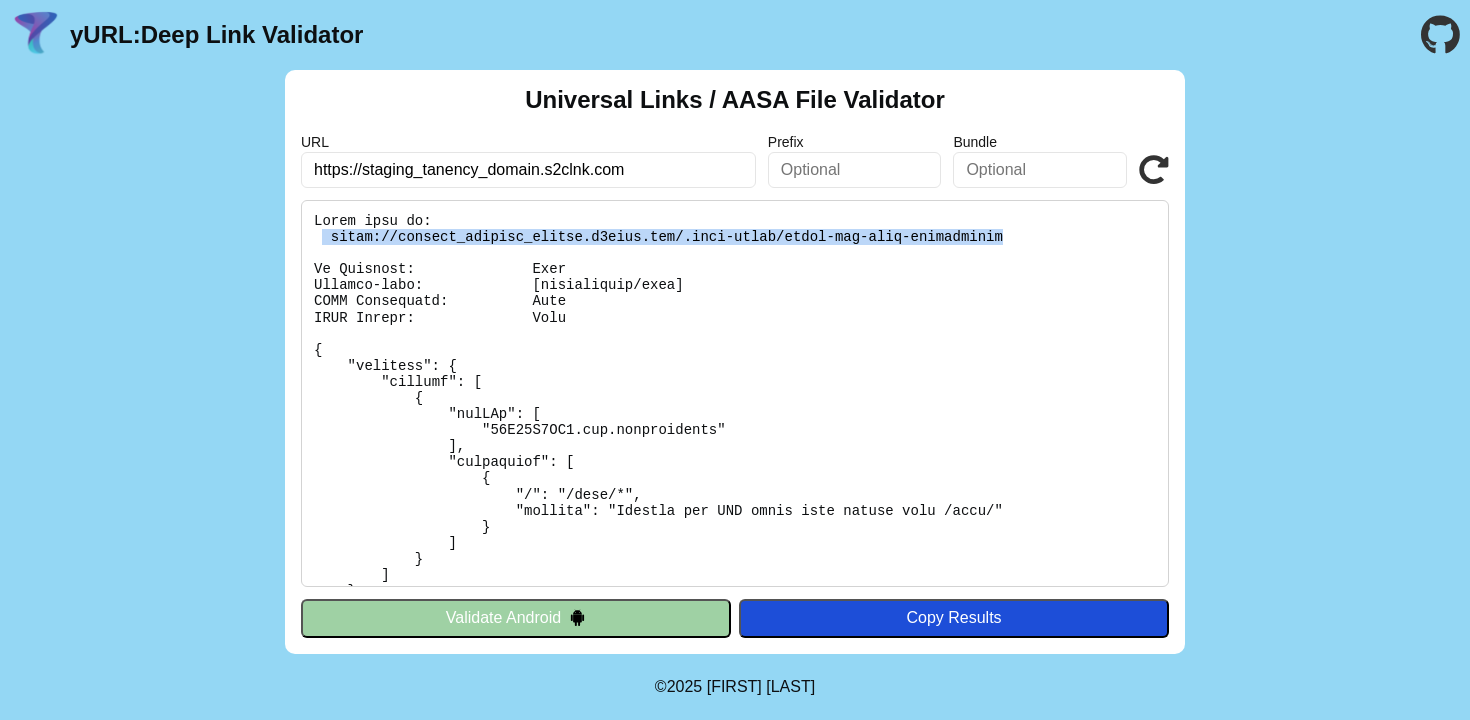 click at bounding box center (735, 393) 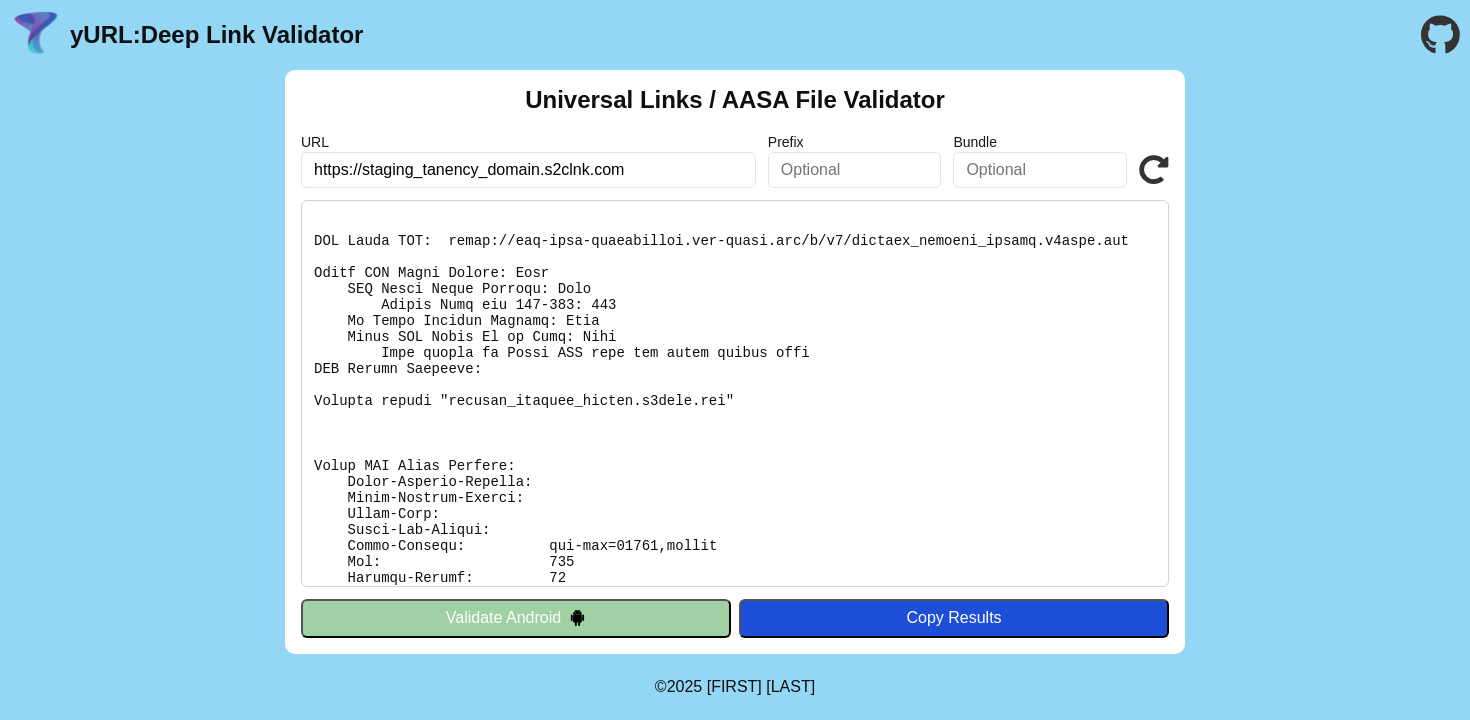 scroll, scrollTop: 413, scrollLeft: 0, axis: vertical 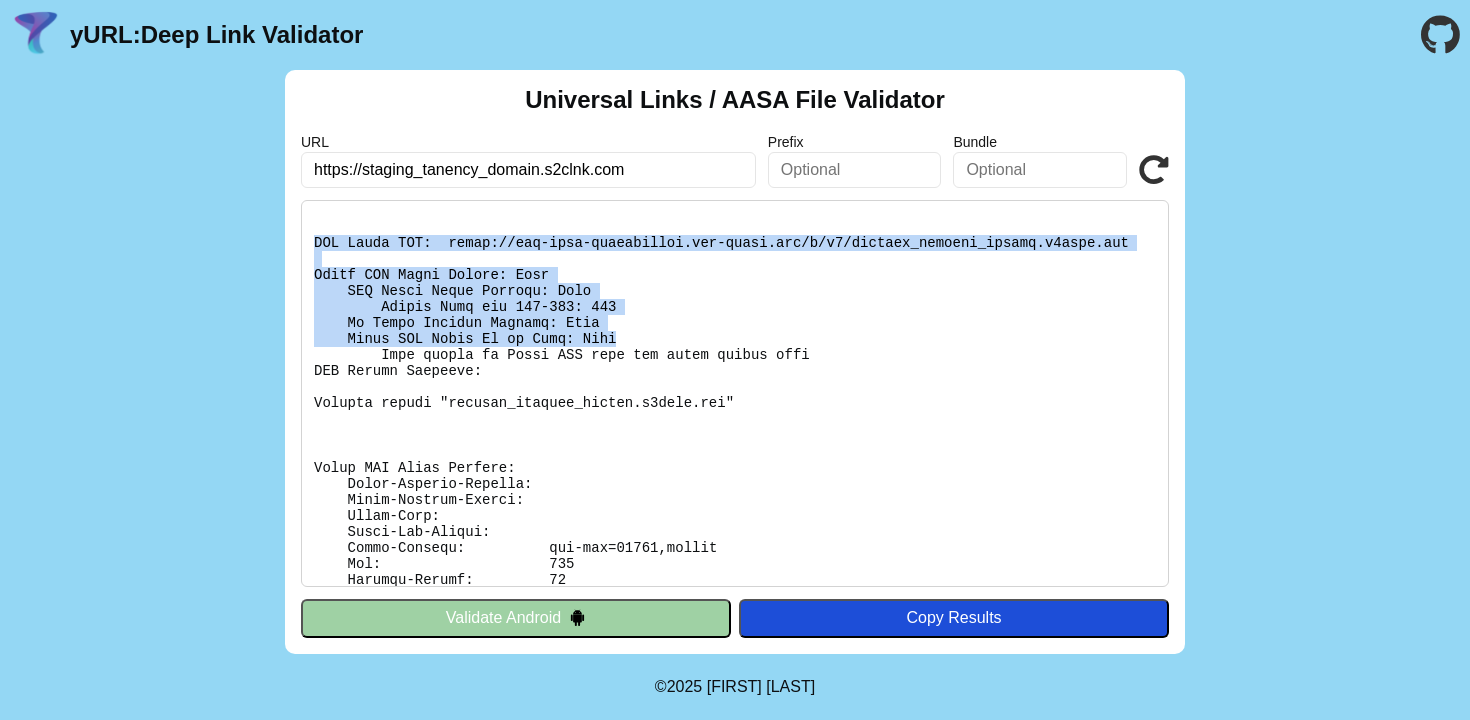 drag, startPoint x: 312, startPoint y: 242, endPoint x: 791, endPoint y: 347, distance: 490.37332 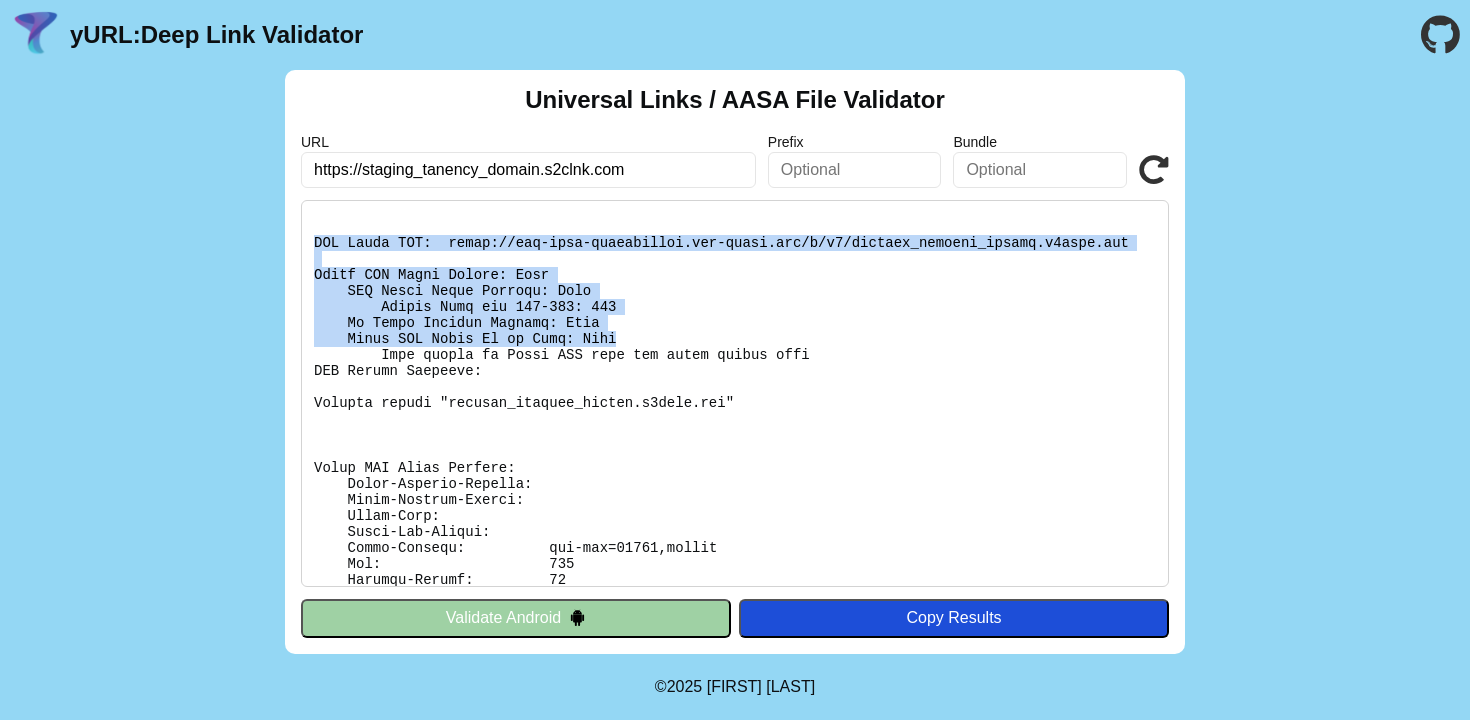 click at bounding box center (735, 393) 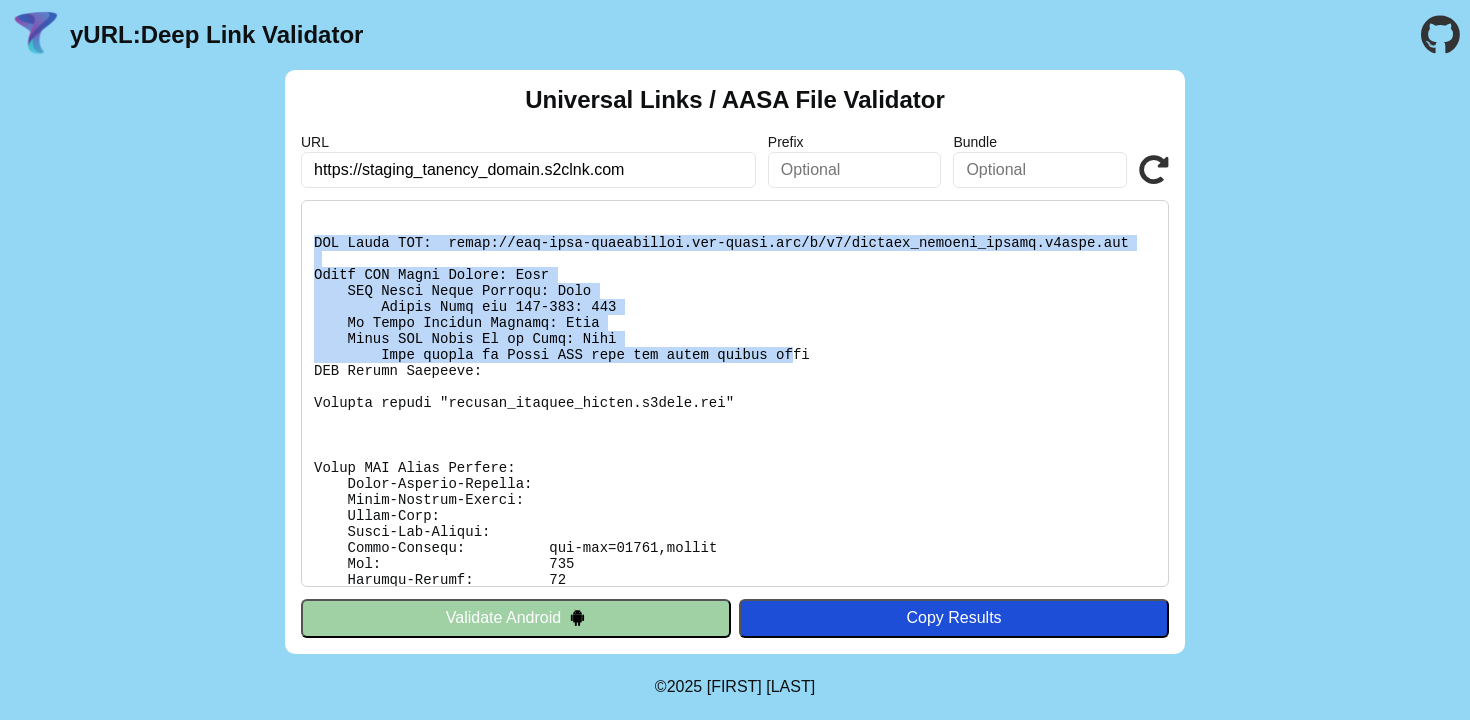 click at bounding box center [735, 393] 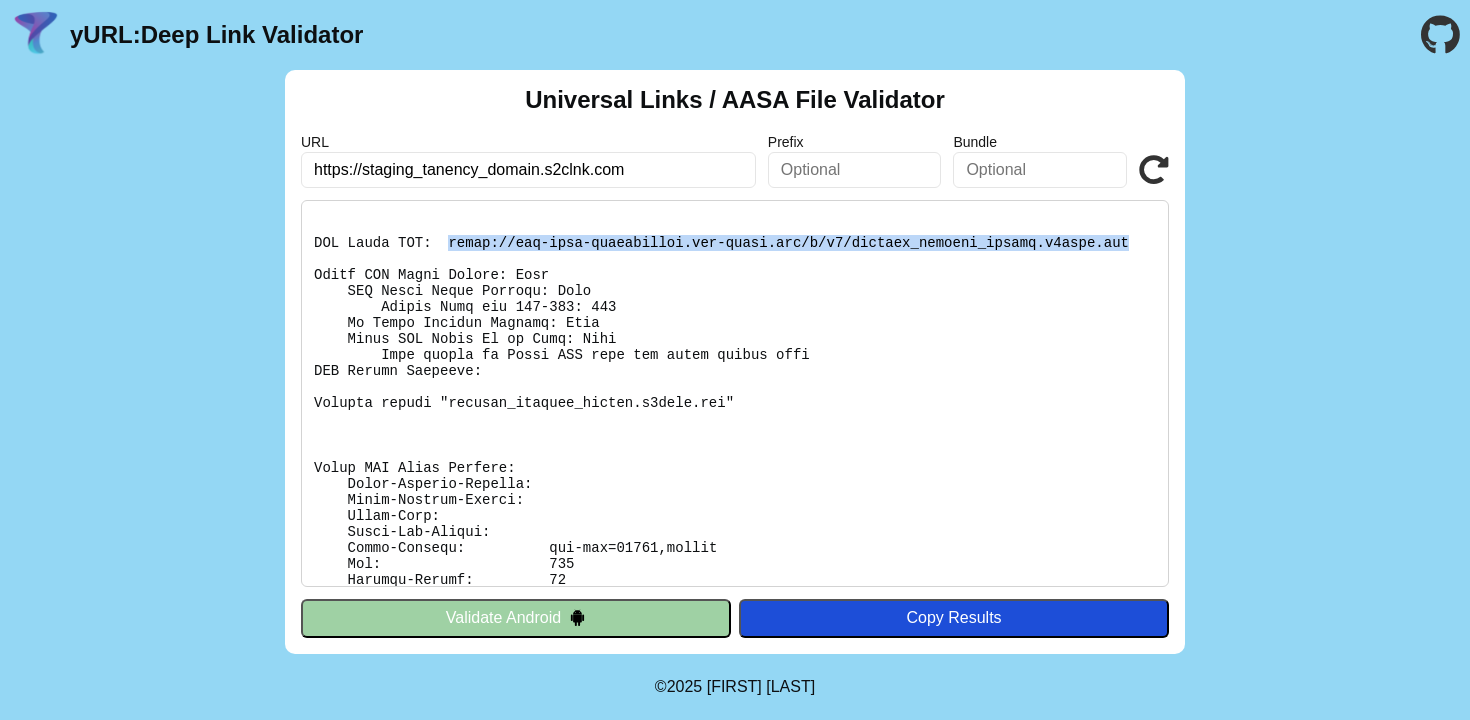 drag, startPoint x: 447, startPoint y: 241, endPoint x: 1143, endPoint y: 236, distance: 696.01794 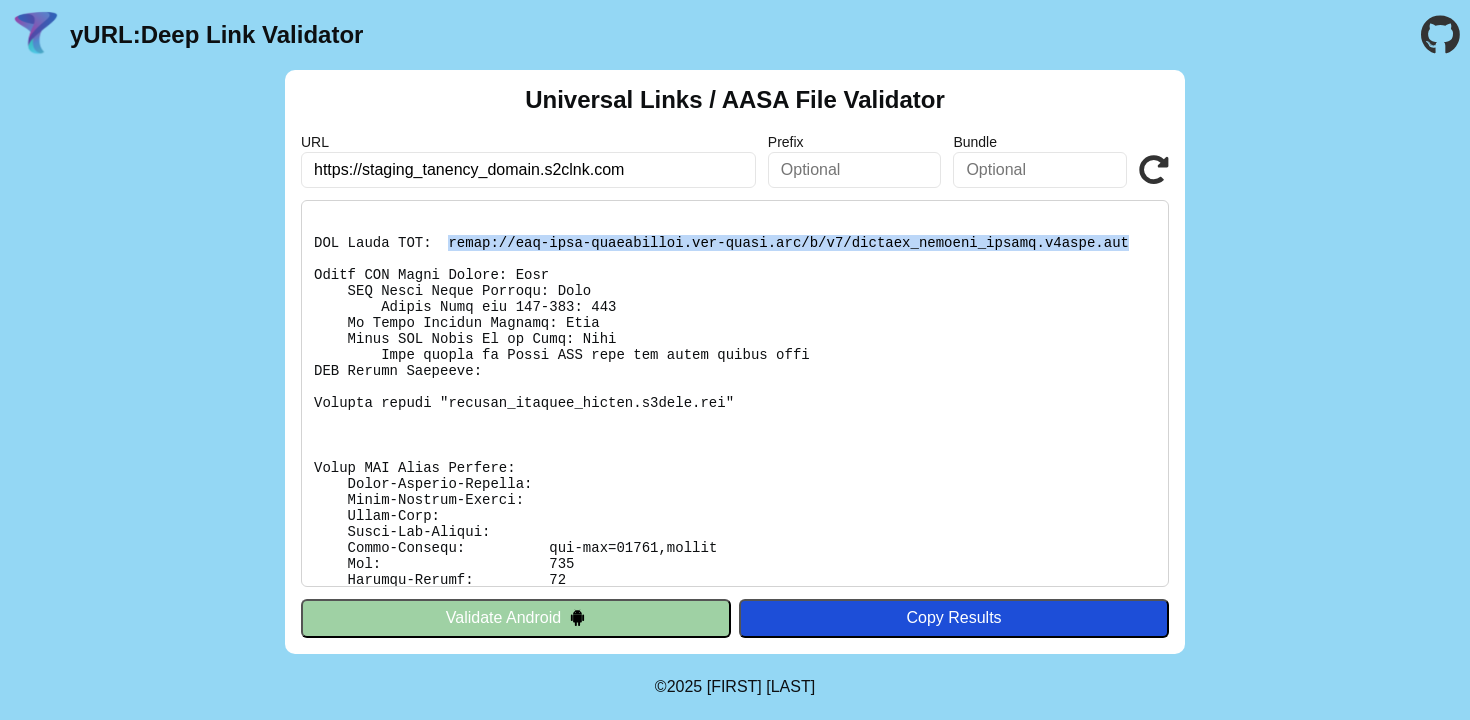click at bounding box center (735, 393) 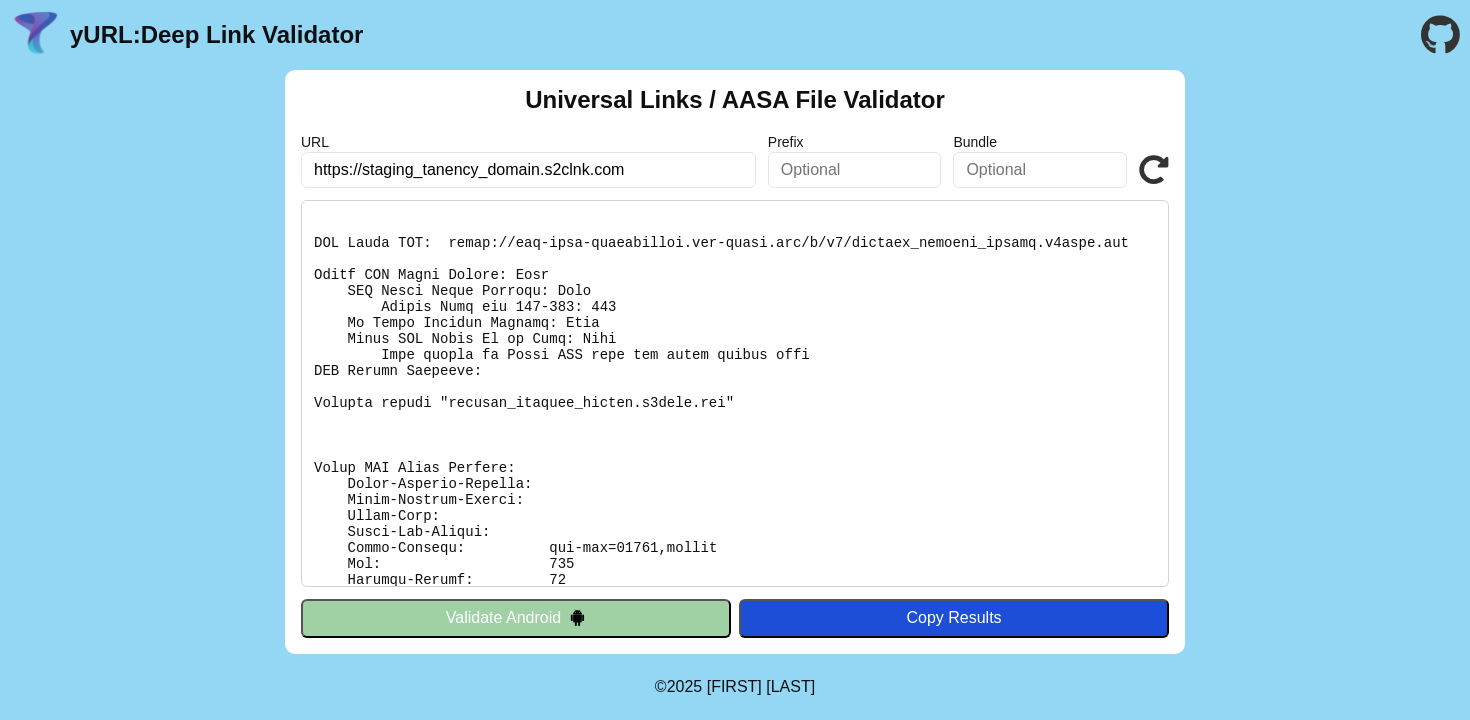 drag, startPoint x: 624, startPoint y: 172, endPoint x: 269, endPoint y: 172, distance: 355 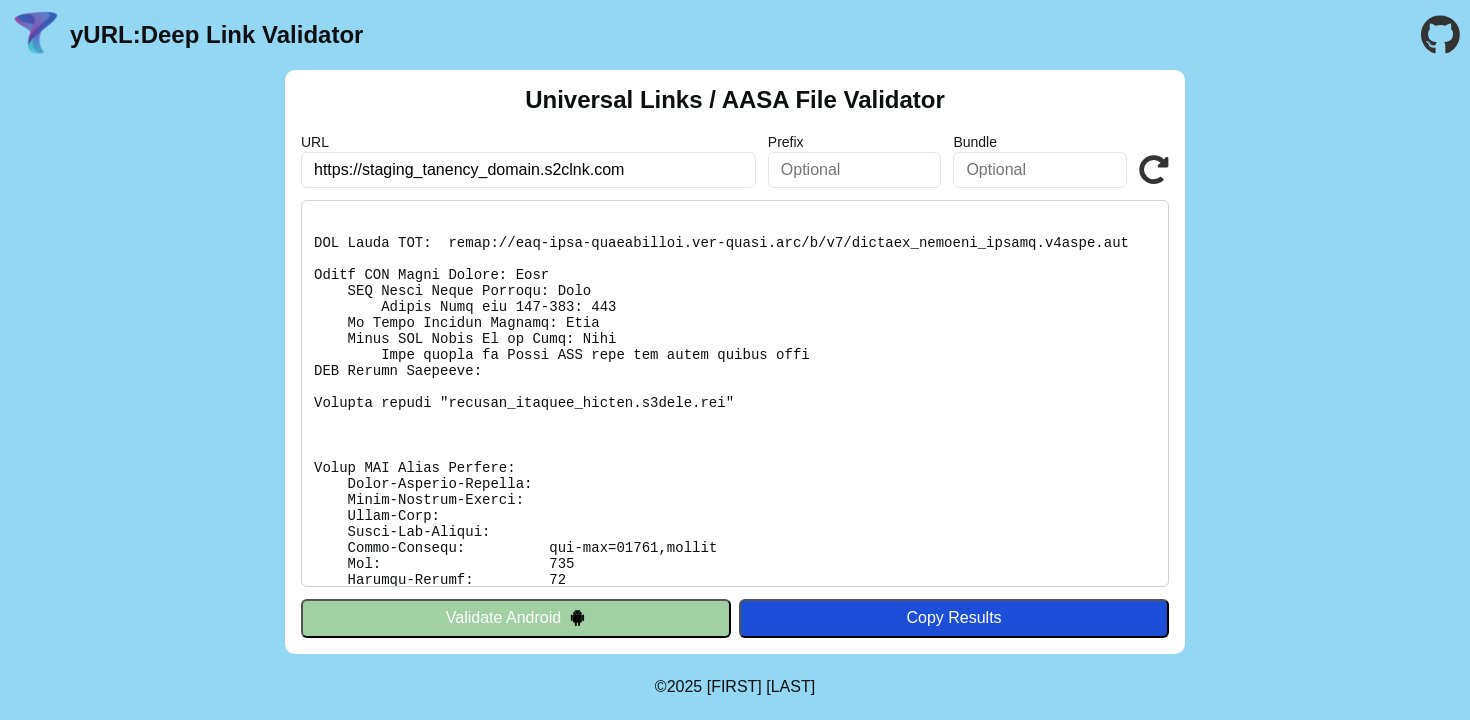 click on "Universal Links / AASA File Validator
URL
https://staging_tanency_domain.s2clnk.com
Prefix
Bundle
Validate
Validate Android
Copy Results" at bounding box center [735, 362] 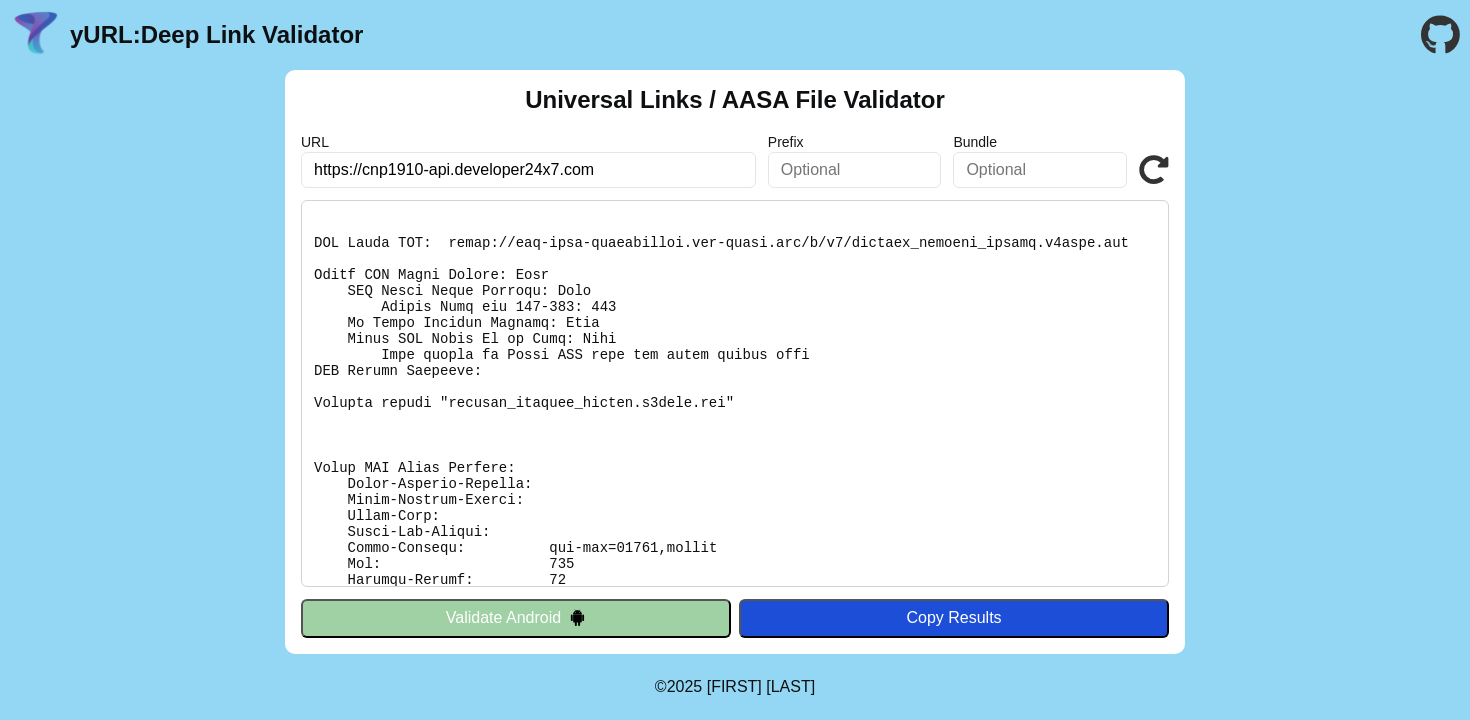 type on "https://cnp1910-api.developer24x7.com" 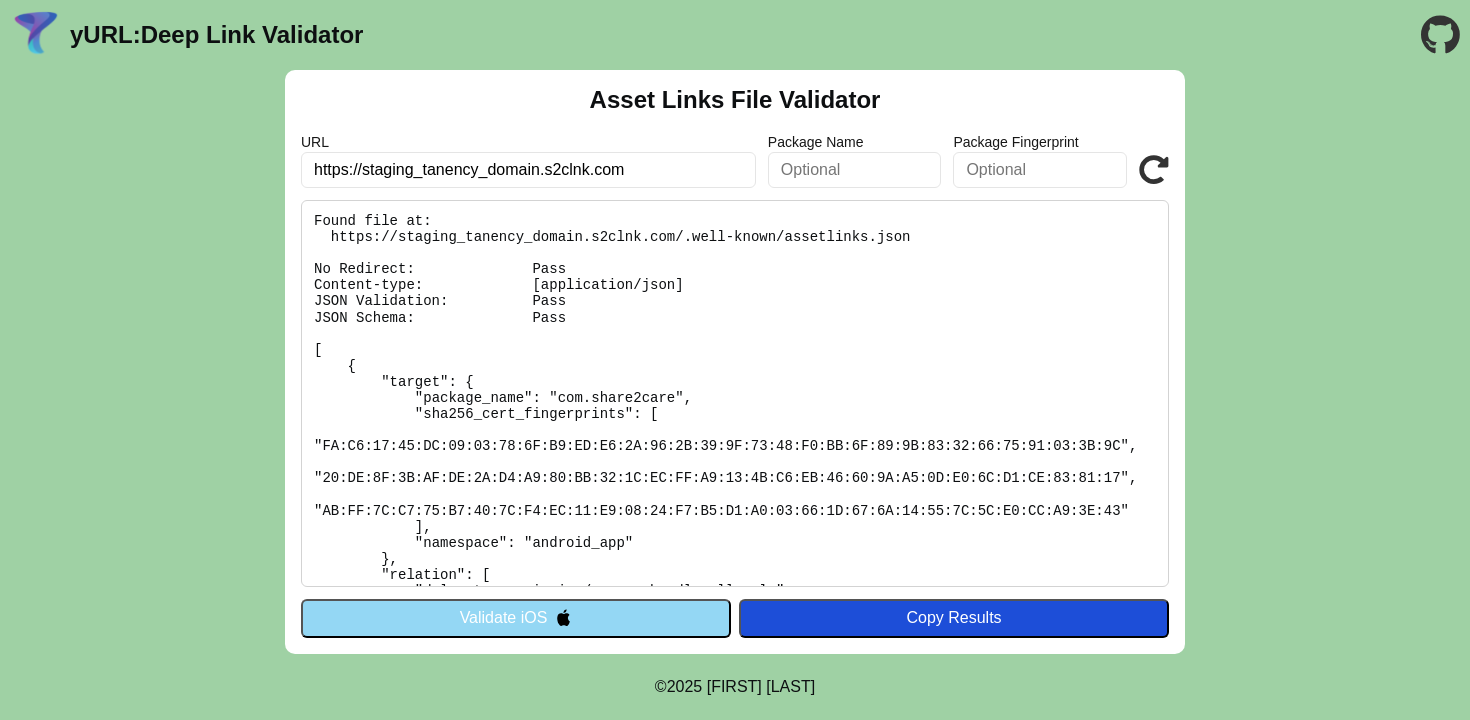 scroll, scrollTop: 0, scrollLeft: 0, axis: both 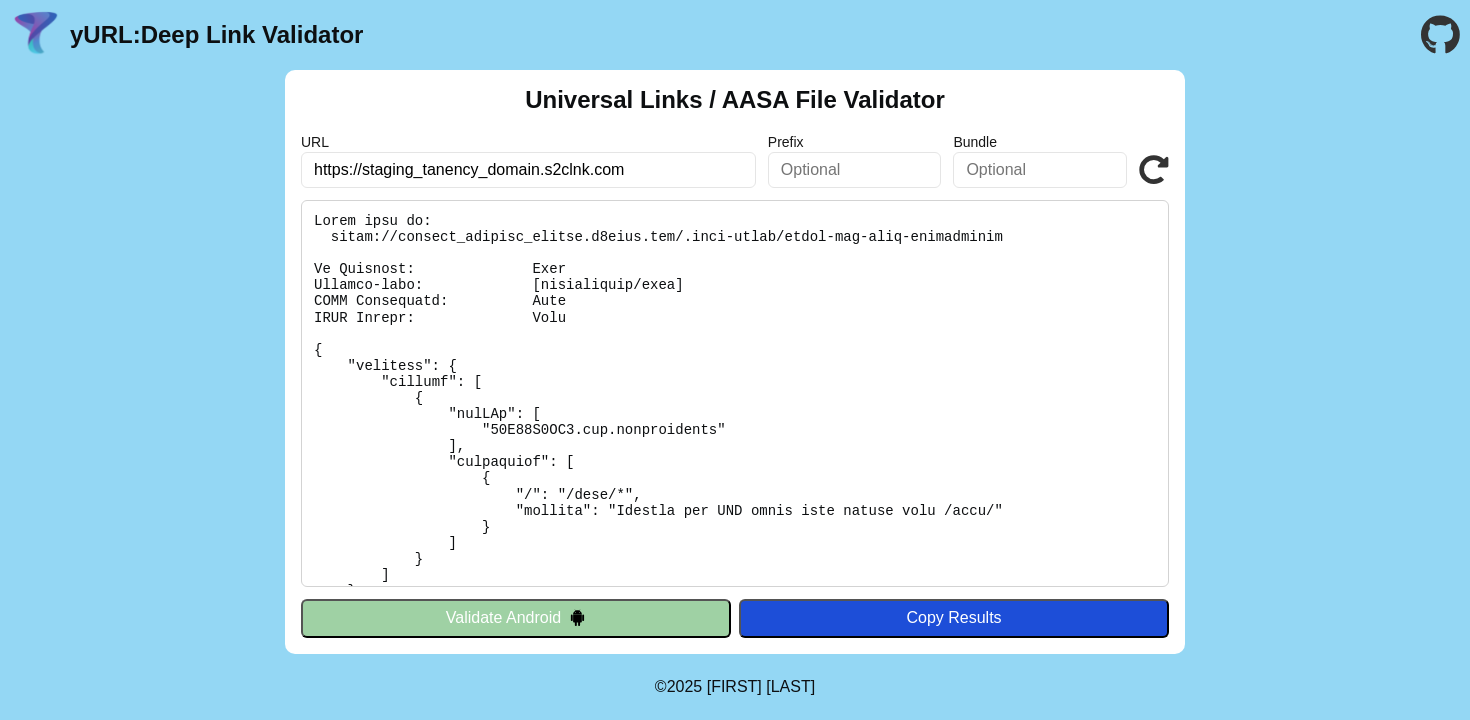 drag, startPoint x: 639, startPoint y: 173, endPoint x: 274, endPoint y: 170, distance: 365.01233 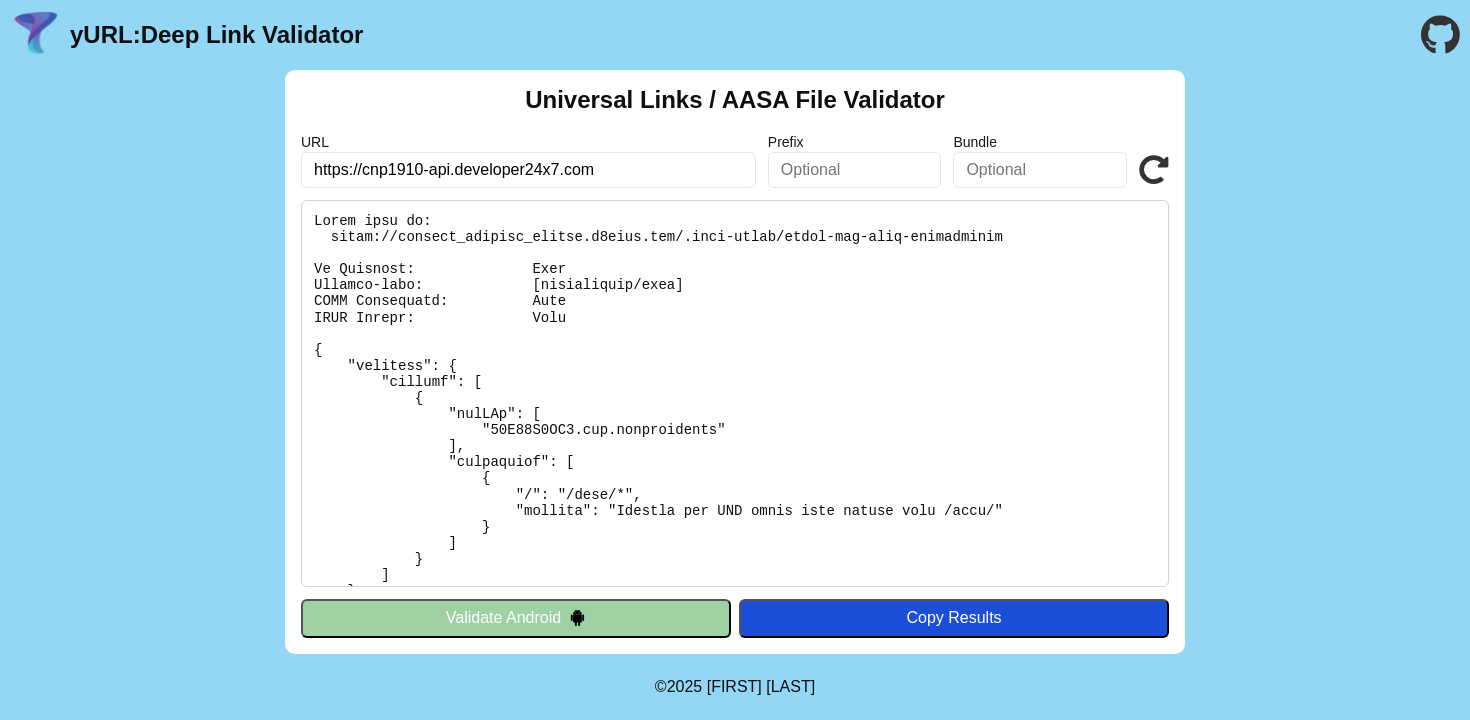type on "https://cnp1910-api.developer24x7.com" 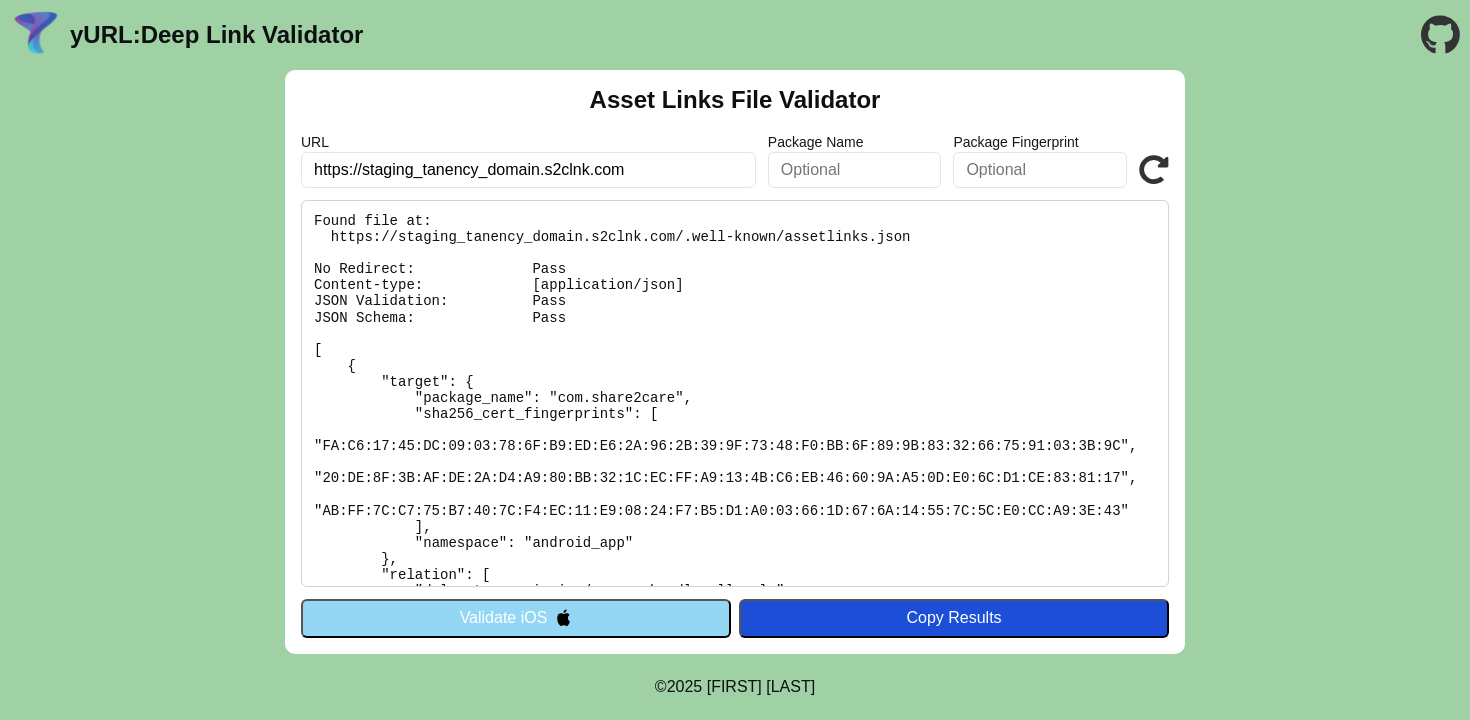 scroll, scrollTop: 0, scrollLeft: 0, axis: both 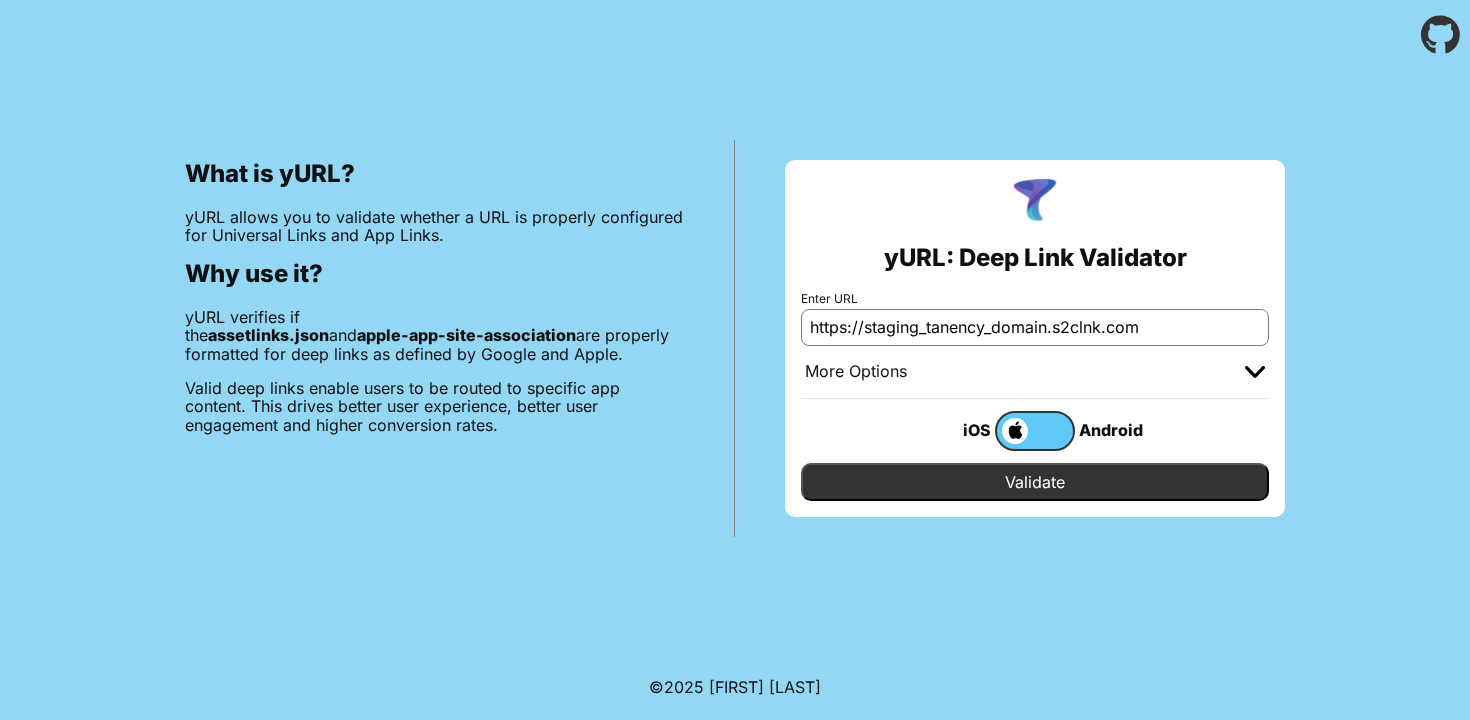 drag, startPoint x: 1158, startPoint y: 331, endPoint x: 739, endPoint y: 329, distance: 419.00476 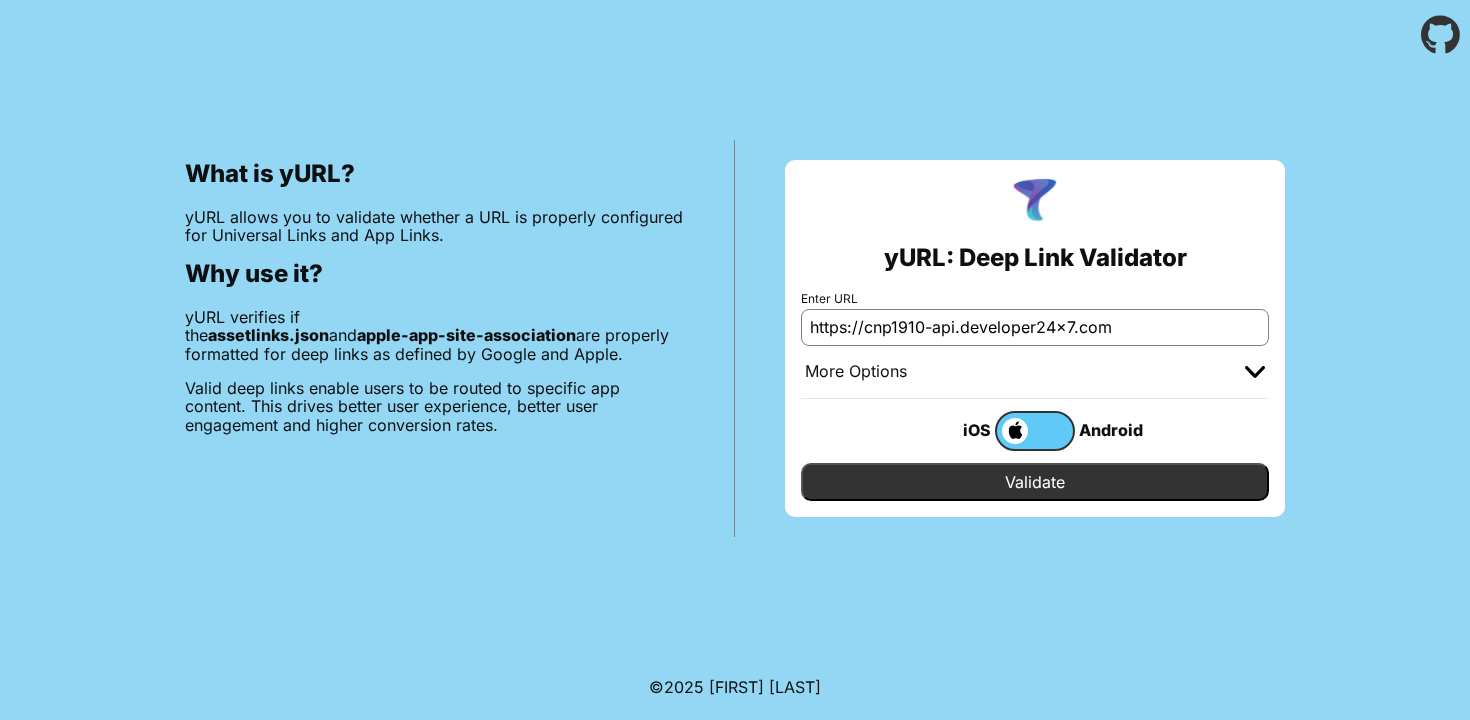 type on "https://cnp1910-api.developer24x7.com" 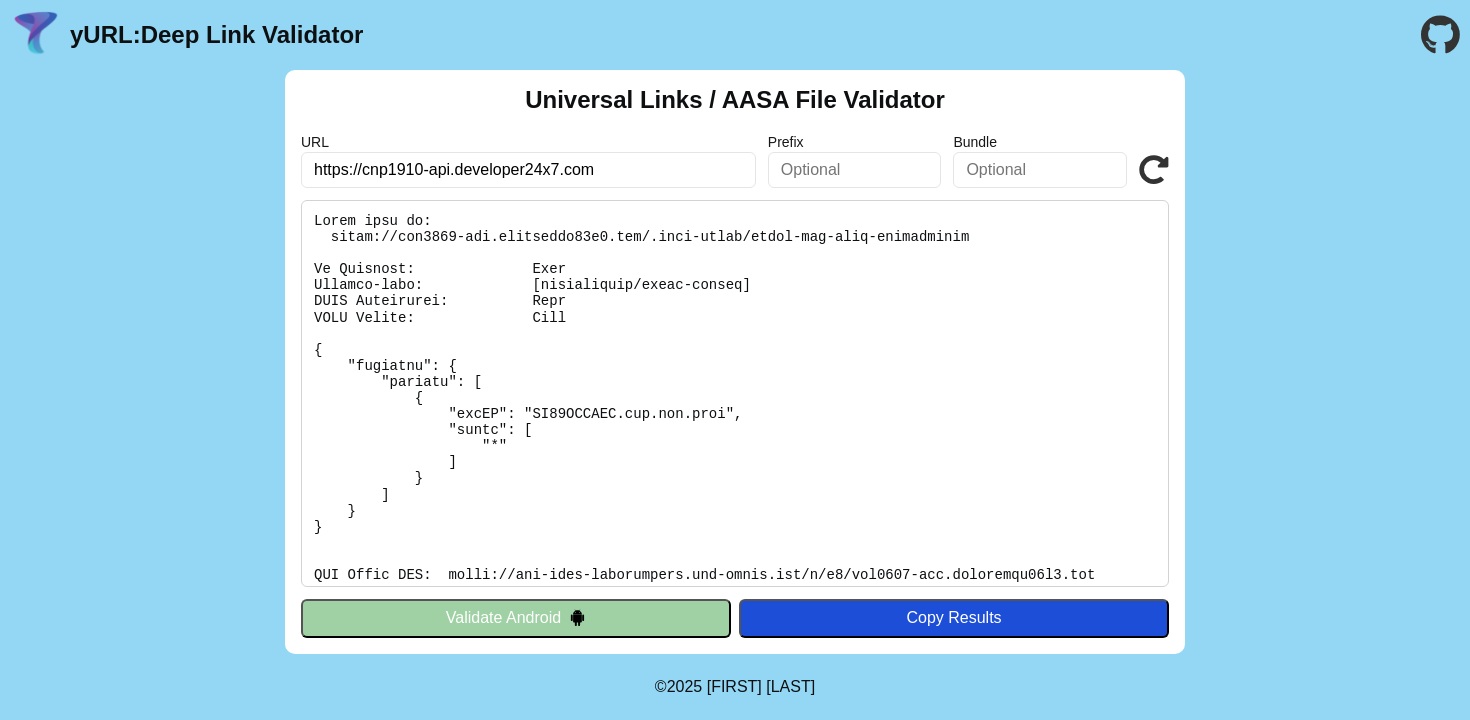 scroll, scrollTop: 0, scrollLeft: 0, axis: both 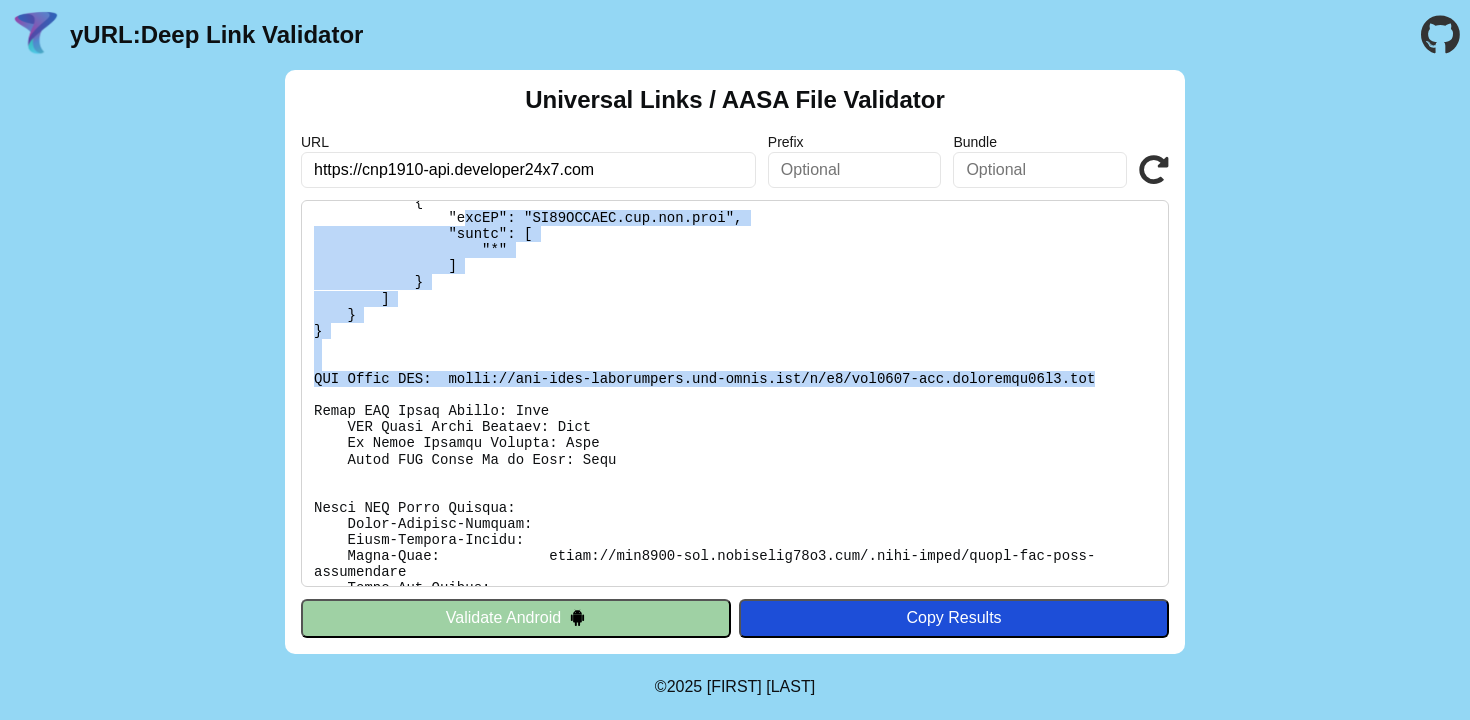drag, startPoint x: 1099, startPoint y: 233, endPoint x: 462, endPoint y: 209, distance: 637.45197 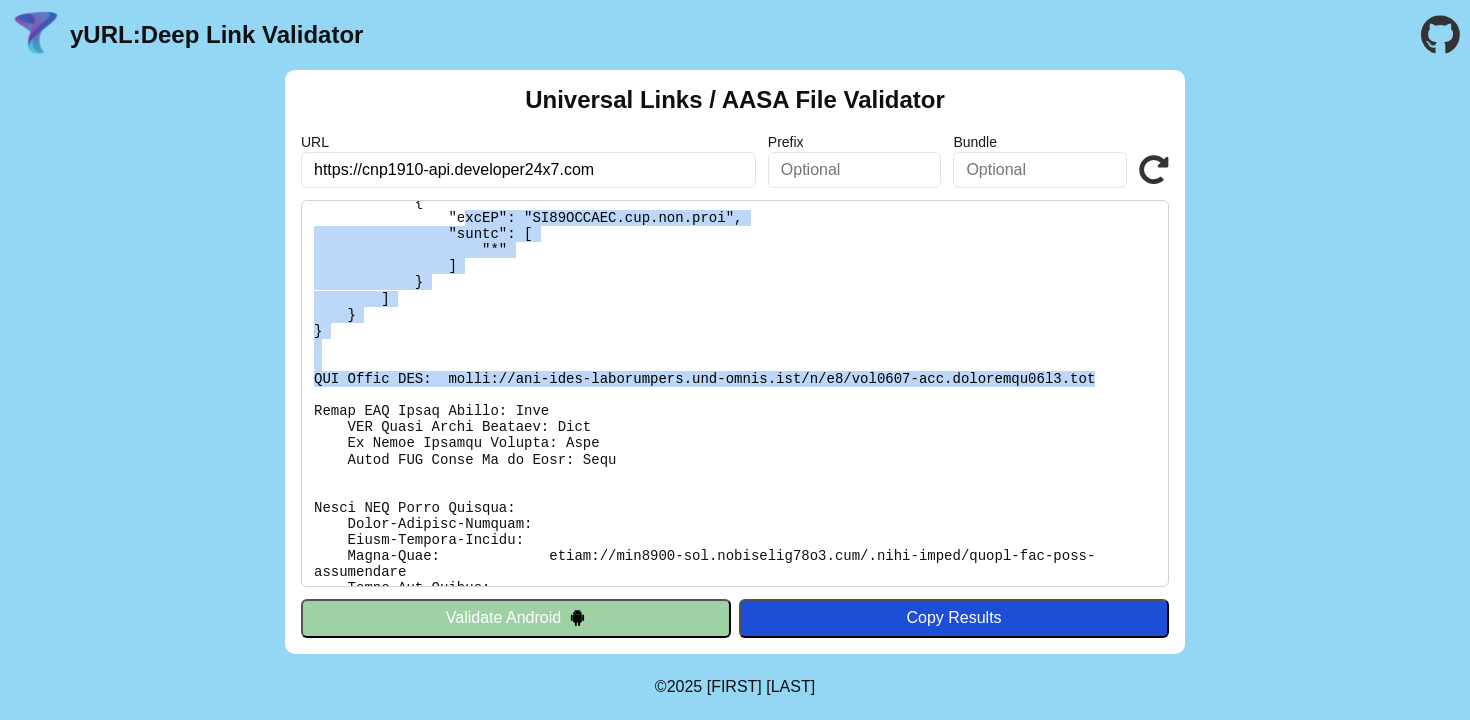click at bounding box center [735, 393] 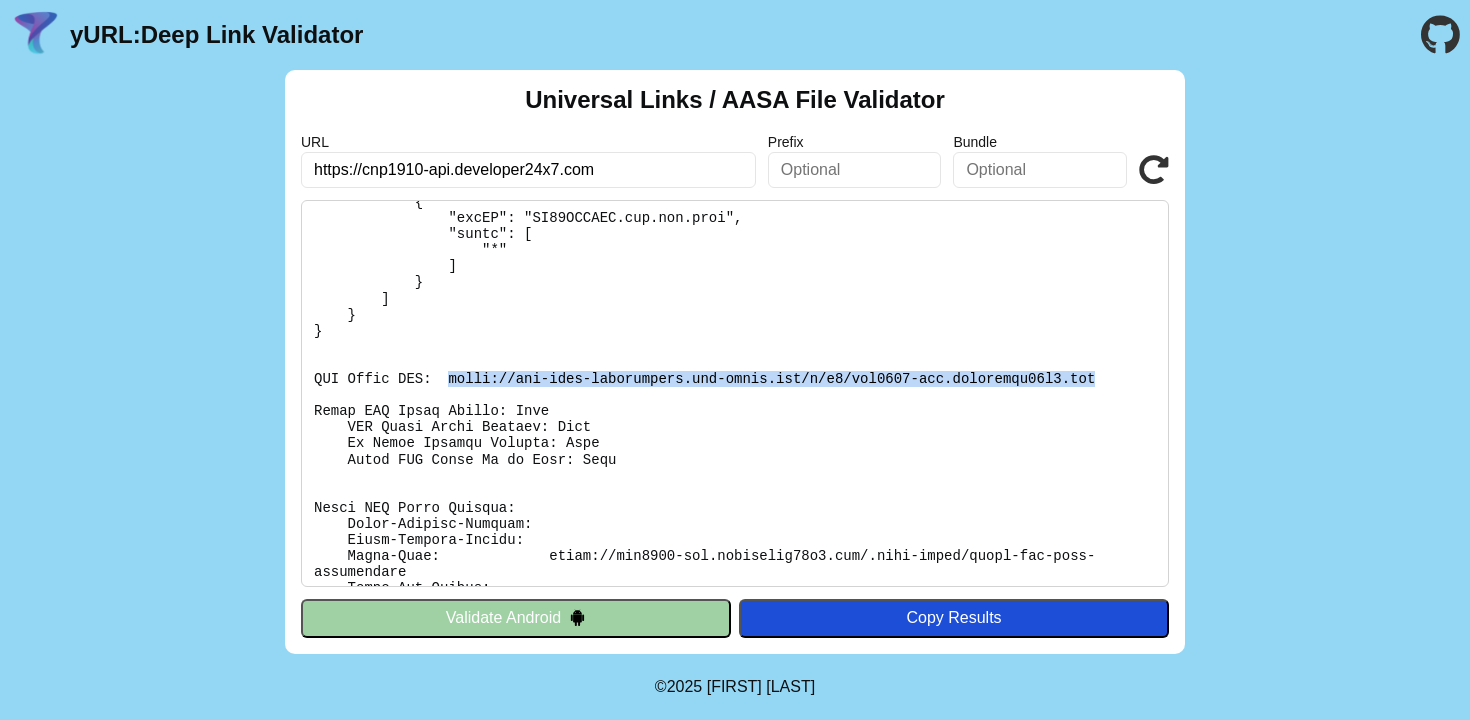 drag, startPoint x: 447, startPoint y: 379, endPoint x: 1187, endPoint y: 376, distance: 740.0061 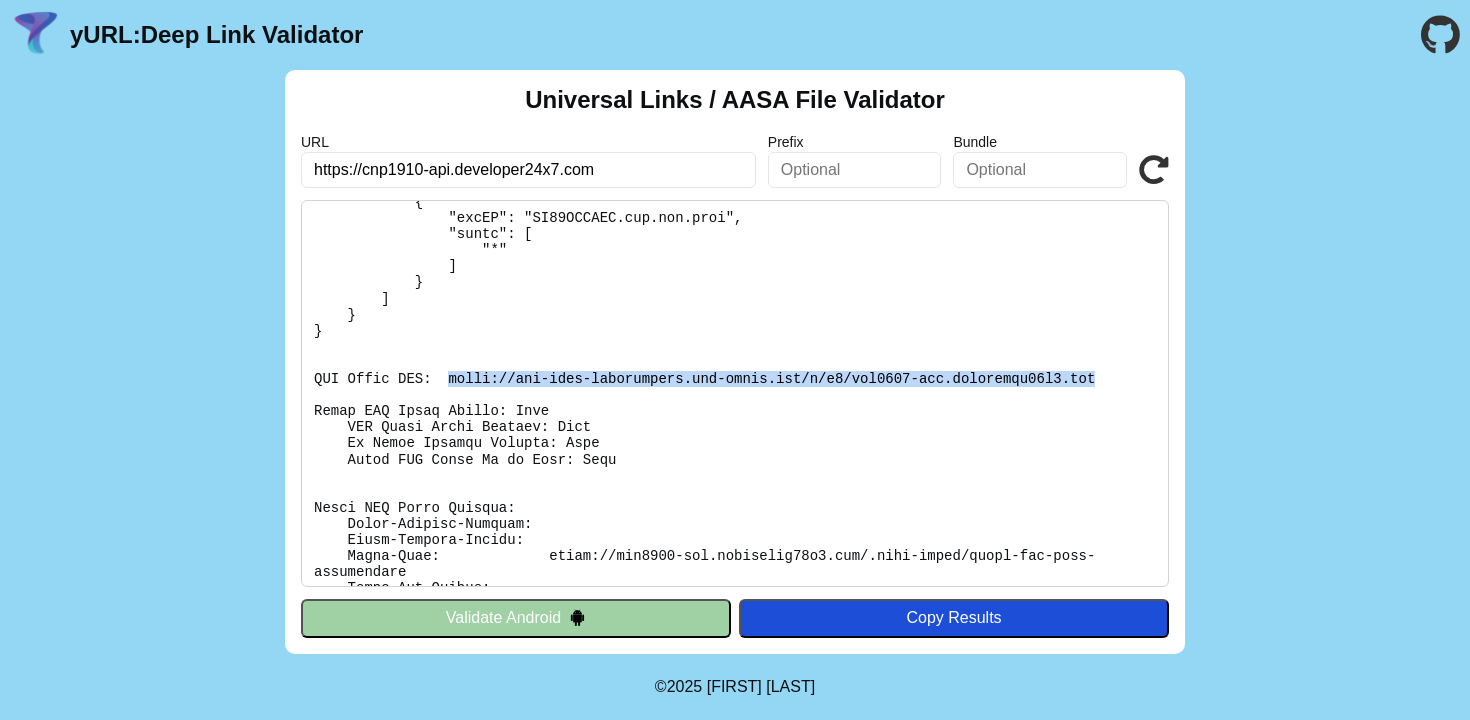 click on "Universal Links / AASA File Validator
URL
https://cnp1910-api.developer24x7.com
Prefix
Bundle
Validate
Validate Android
Copy Results" at bounding box center (735, 362) 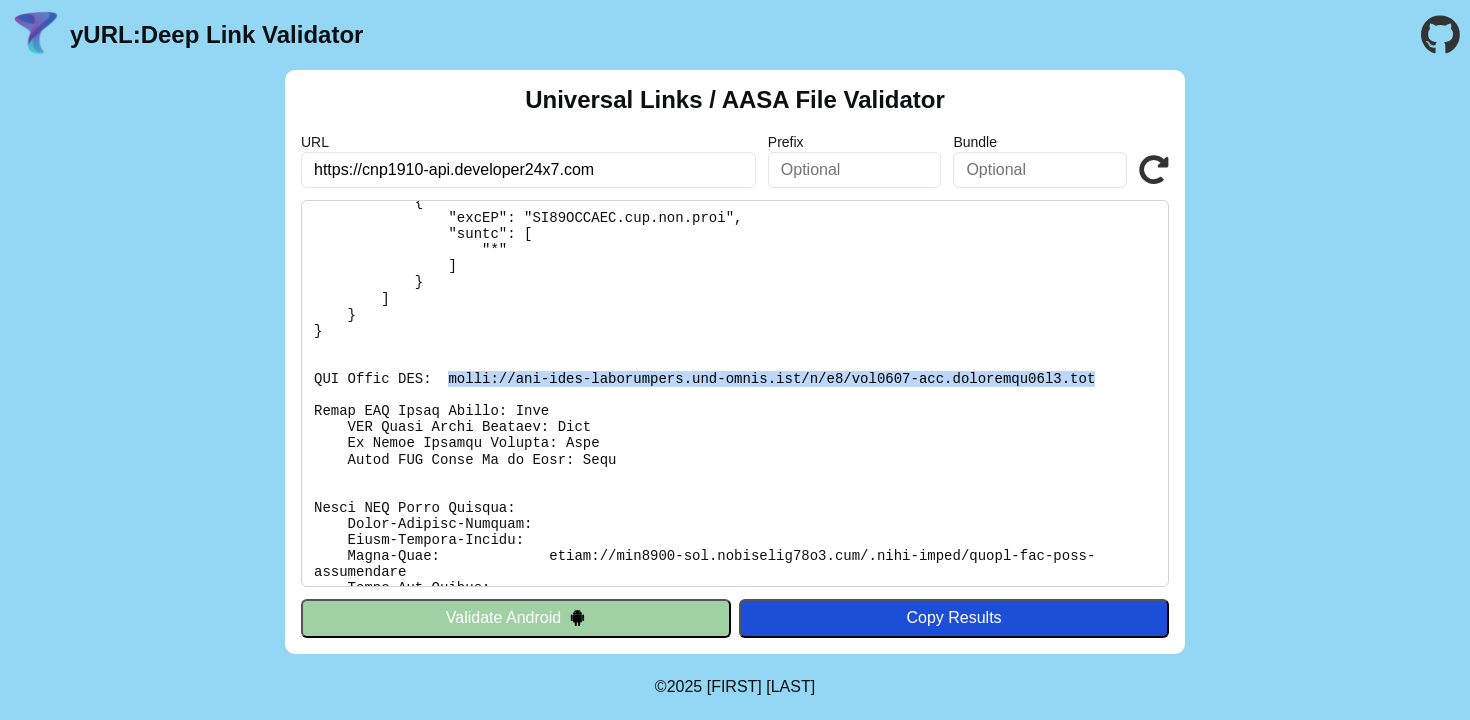scroll, scrollTop: 0, scrollLeft: 0, axis: both 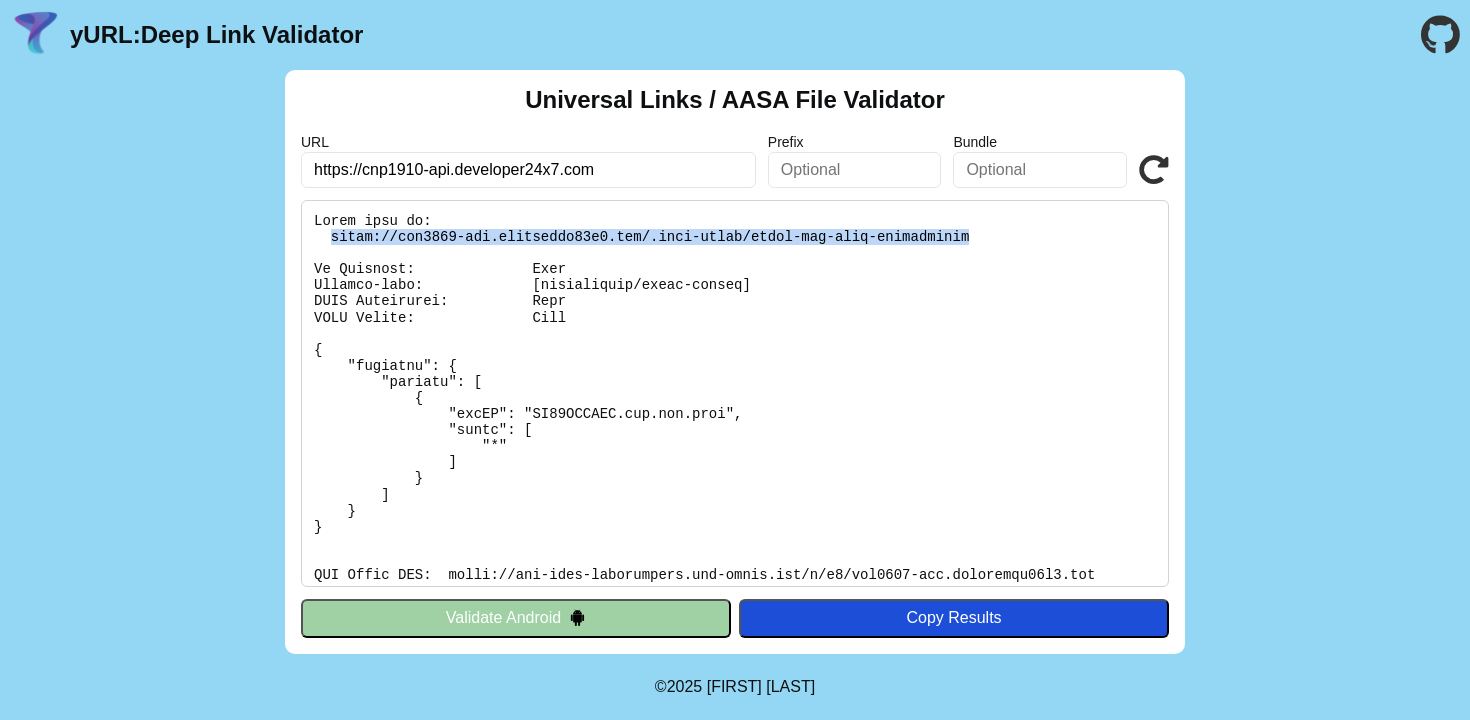 drag, startPoint x: 977, startPoint y: 239, endPoint x: 329, endPoint y: 237, distance: 648.0031 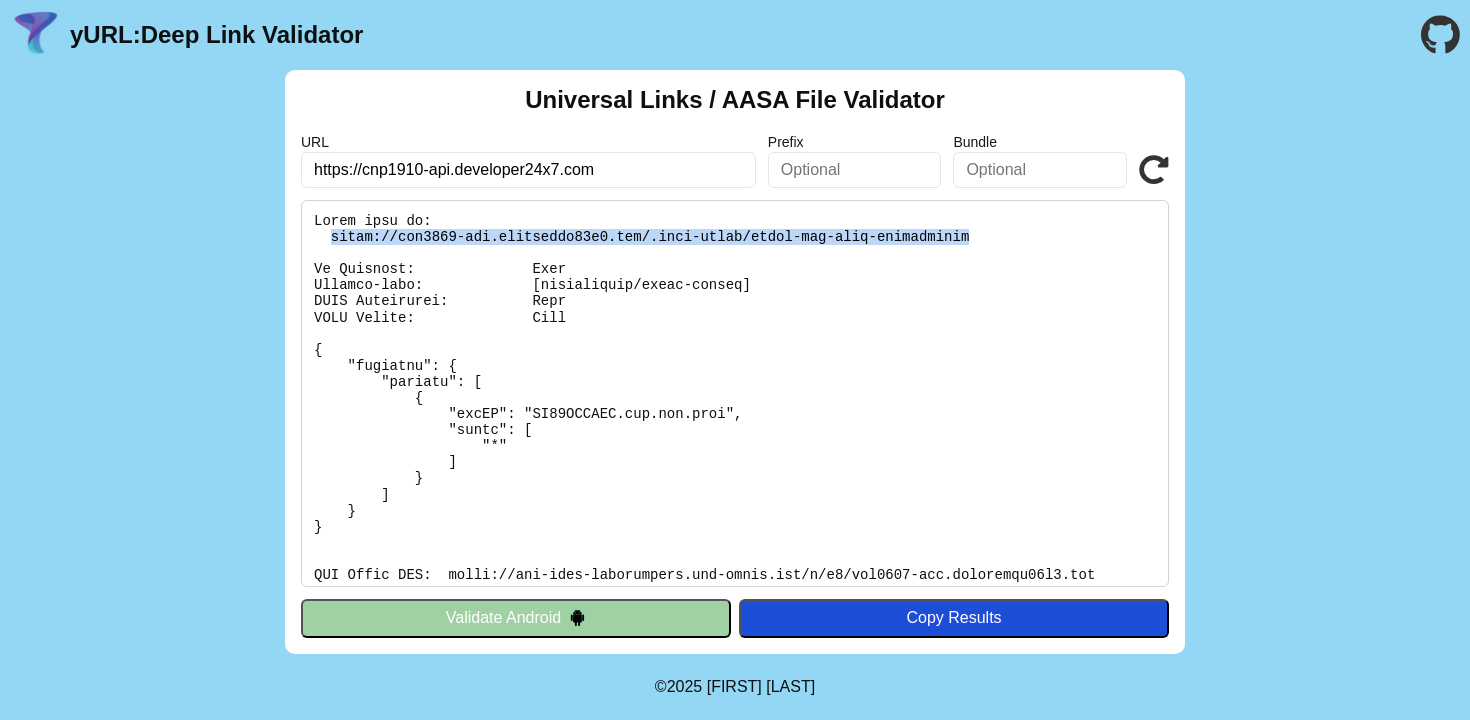 click at bounding box center (735, 393) 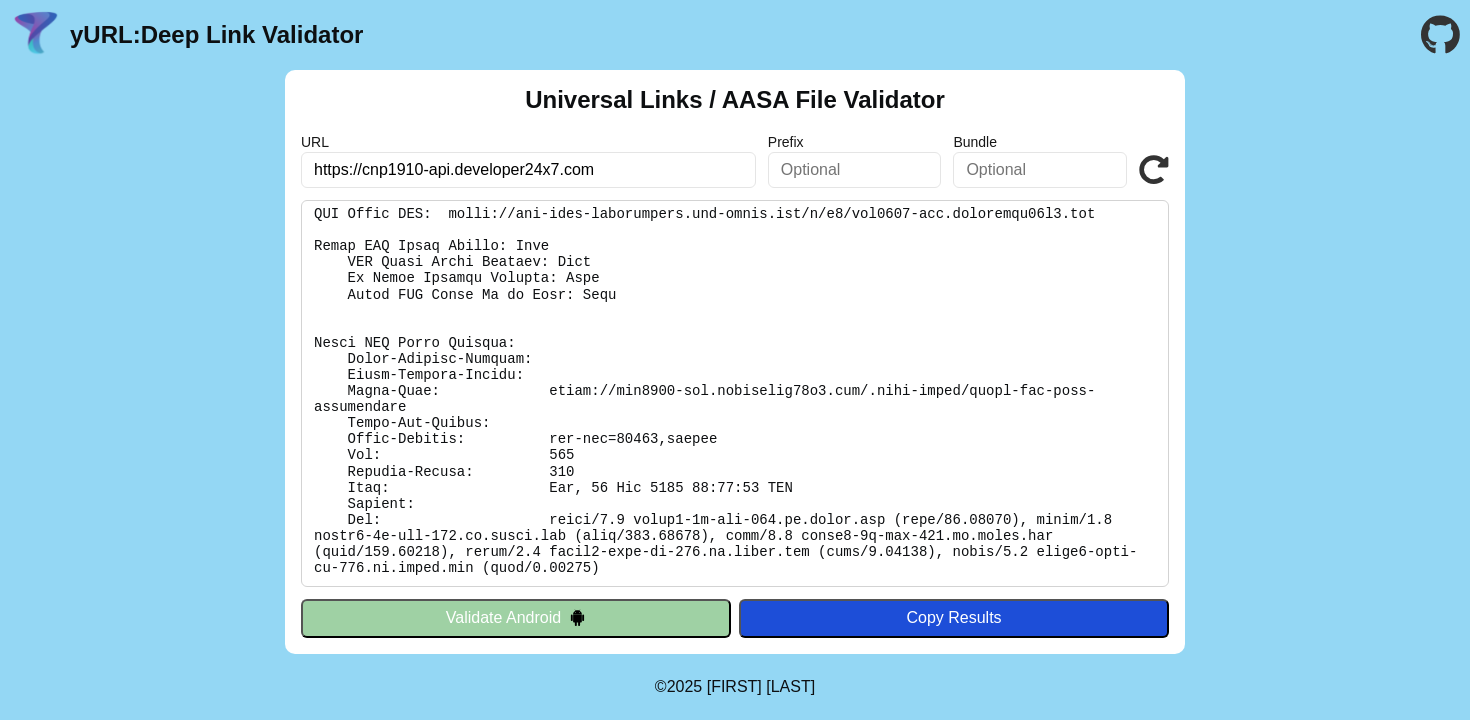 scroll, scrollTop: 0, scrollLeft: 0, axis: both 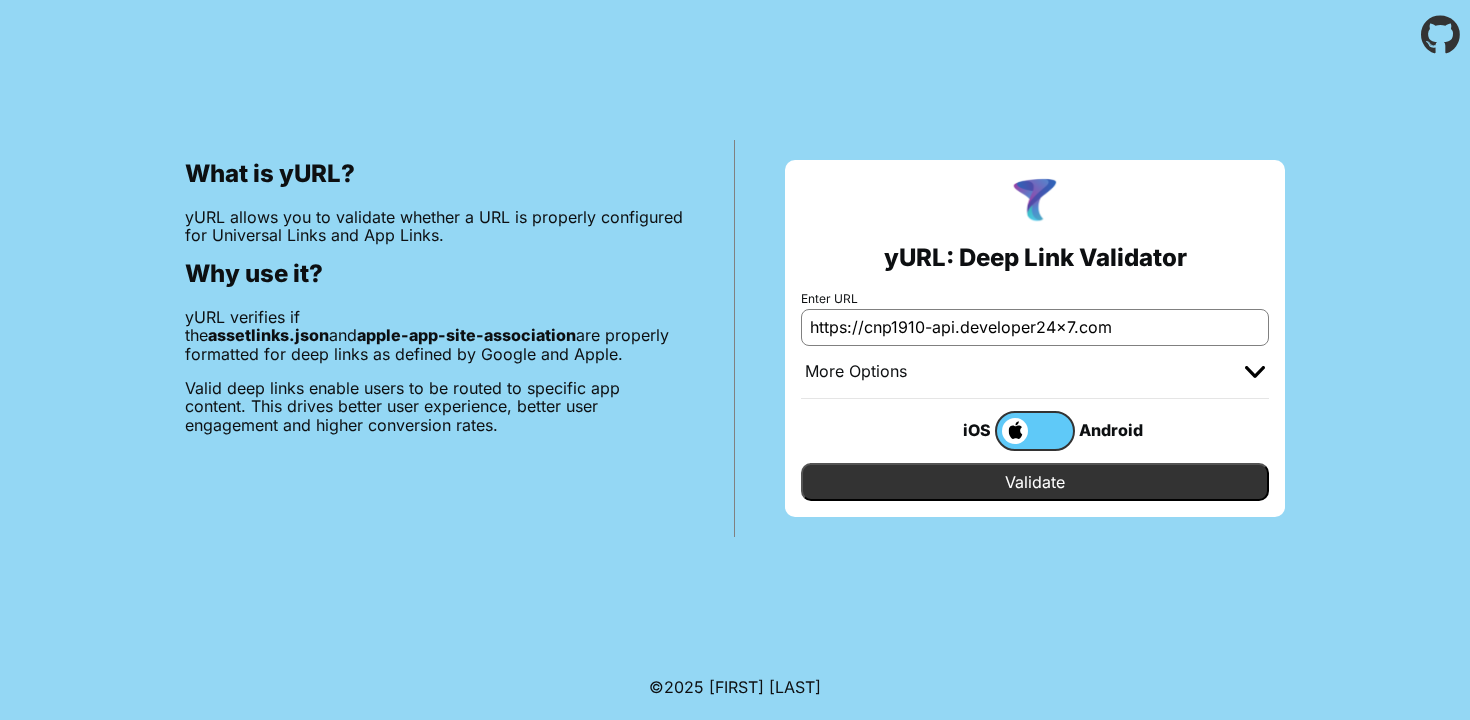 drag, startPoint x: 1112, startPoint y: 332, endPoint x: 707, endPoint y: 331, distance: 405.00122 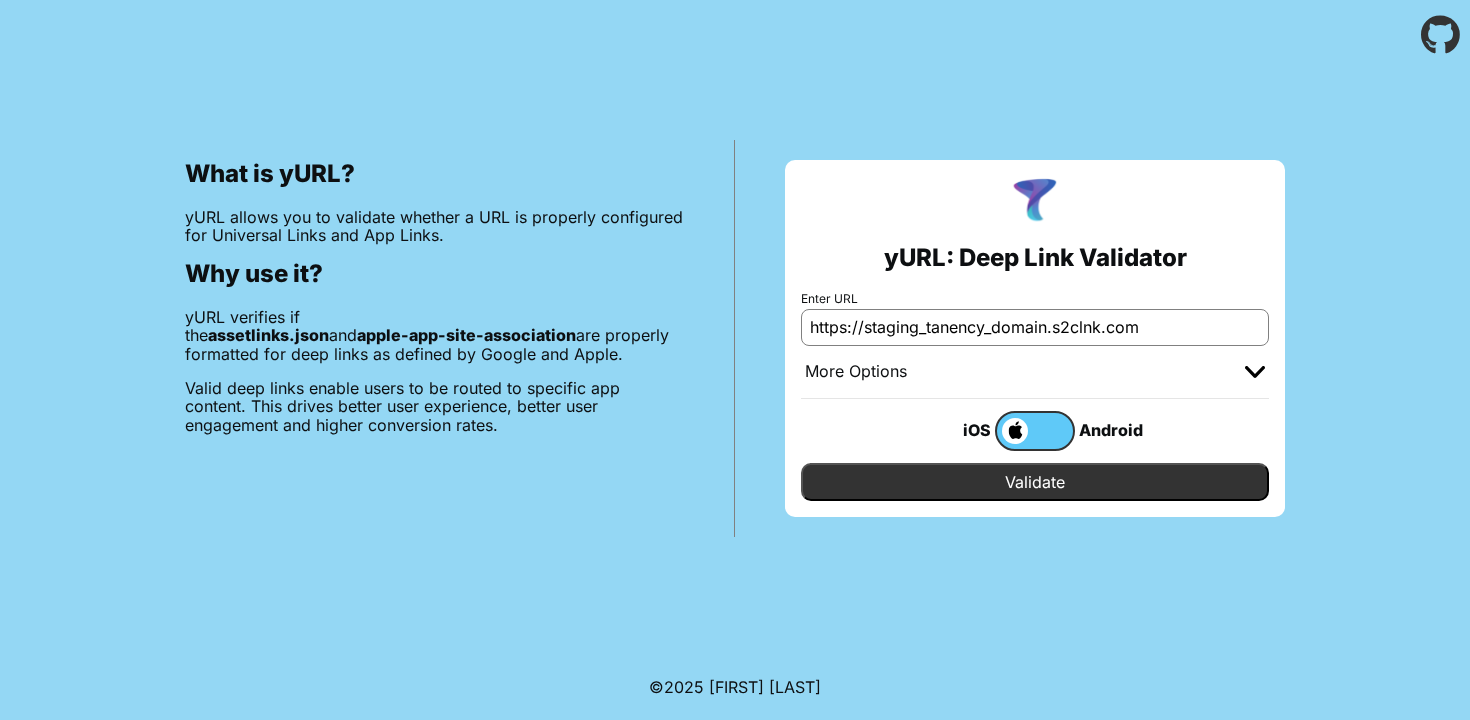 type on "https://staging_tanency_domain.s2clnk.com" 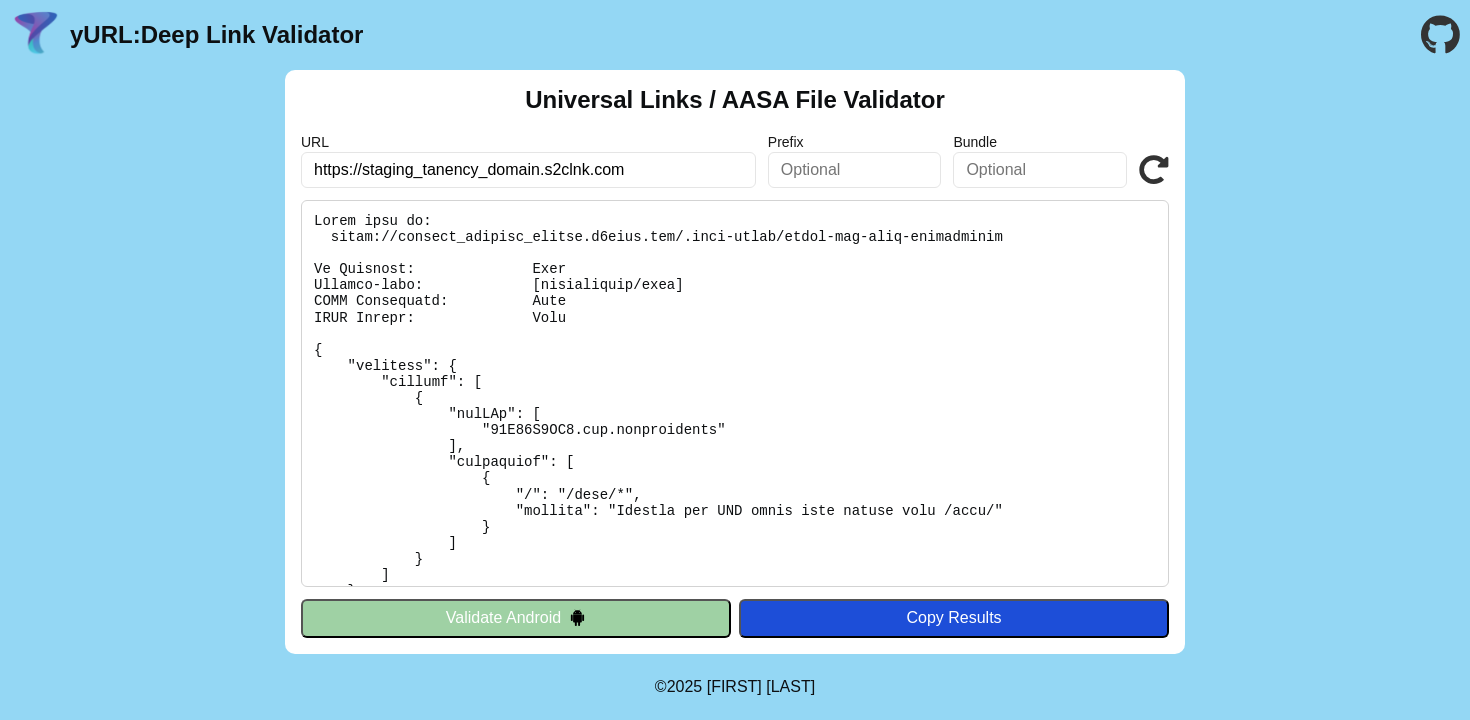 scroll, scrollTop: 0, scrollLeft: 0, axis: both 